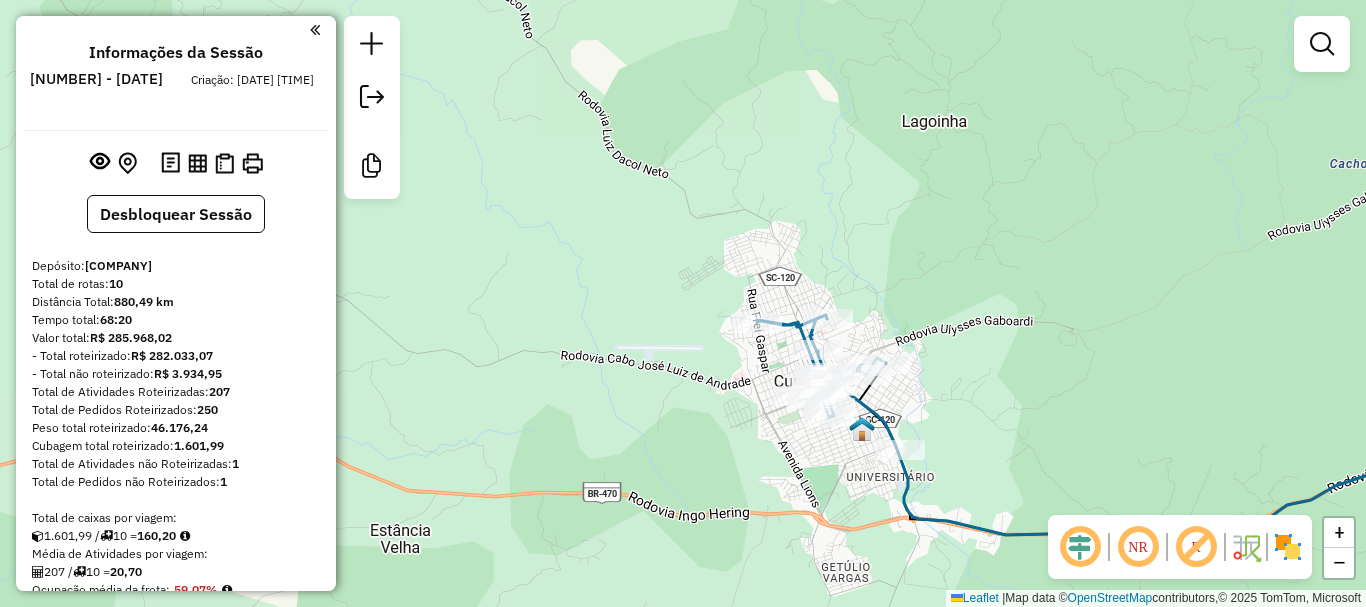 scroll, scrollTop: 0, scrollLeft: 0, axis: both 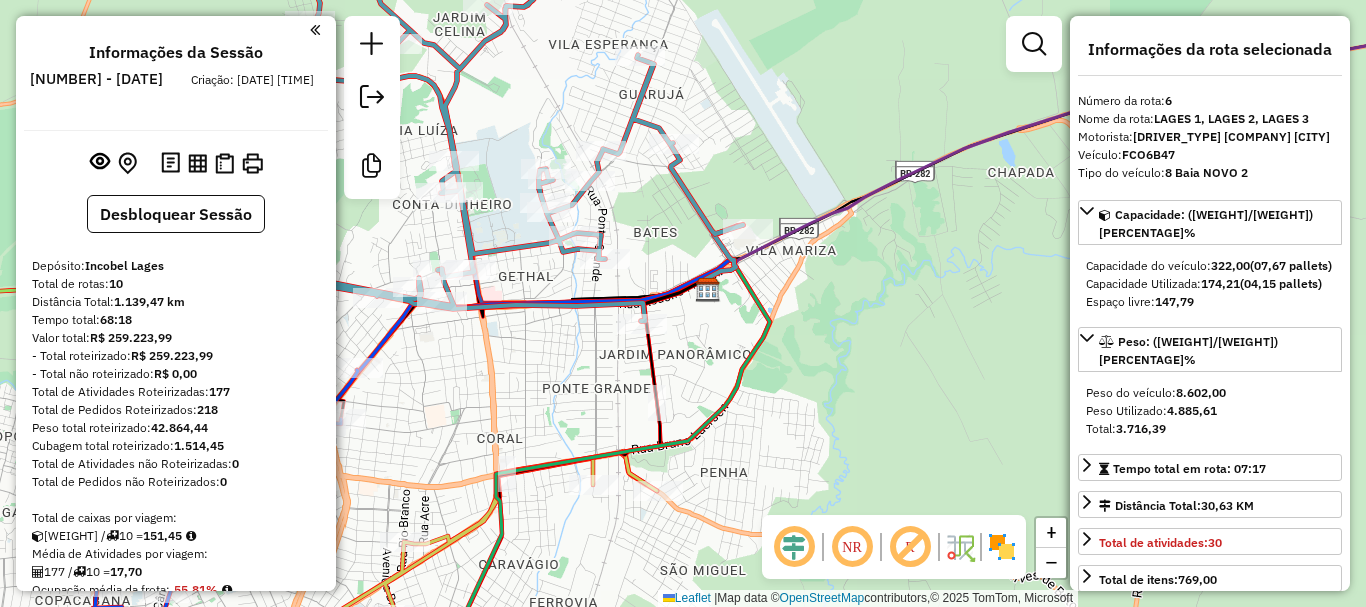 select on "**********" 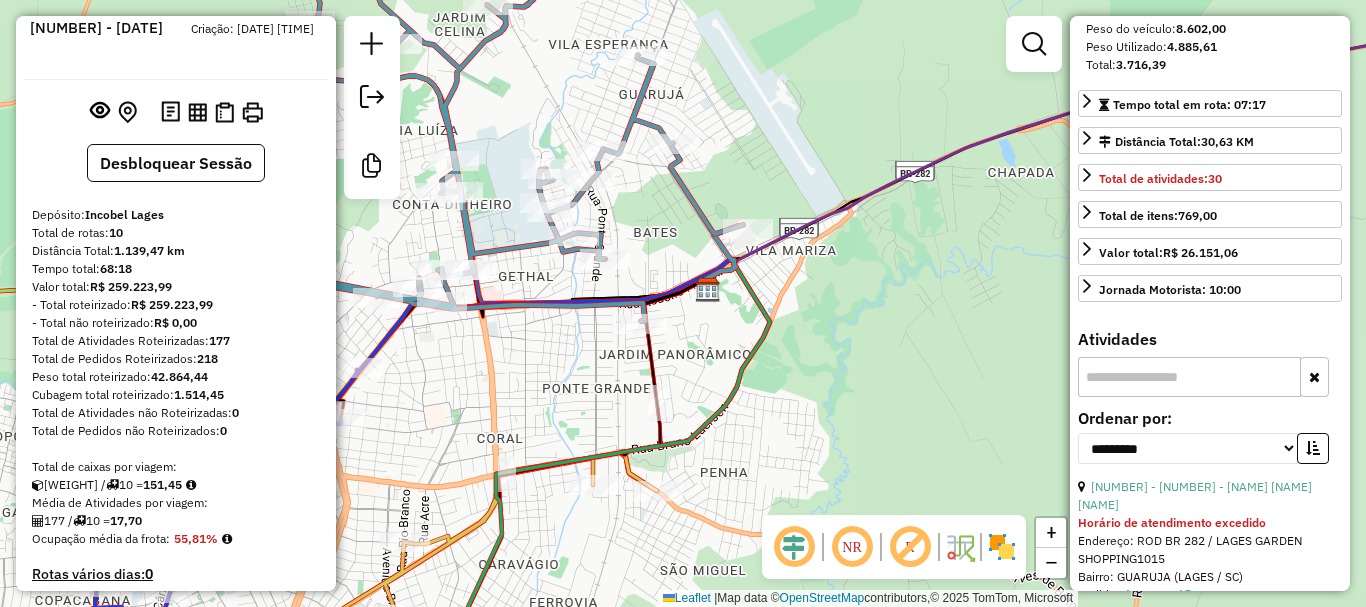 scroll, scrollTop: 0, scrollLeft: 0, axis: both 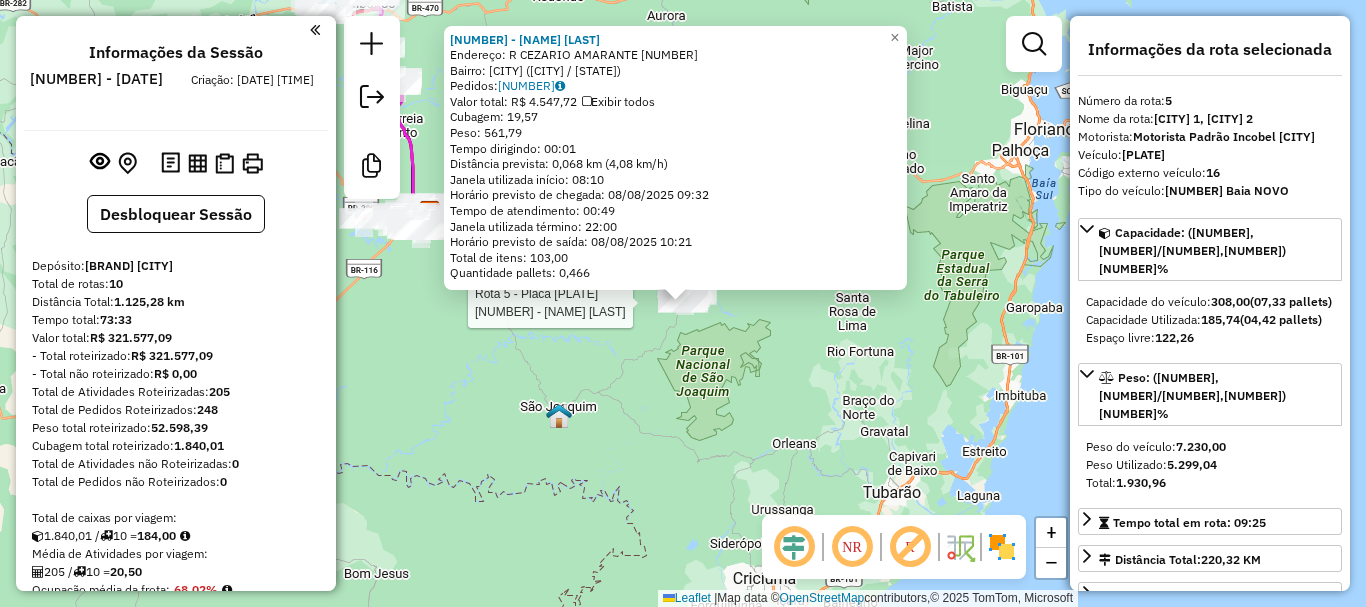 select on "*********" 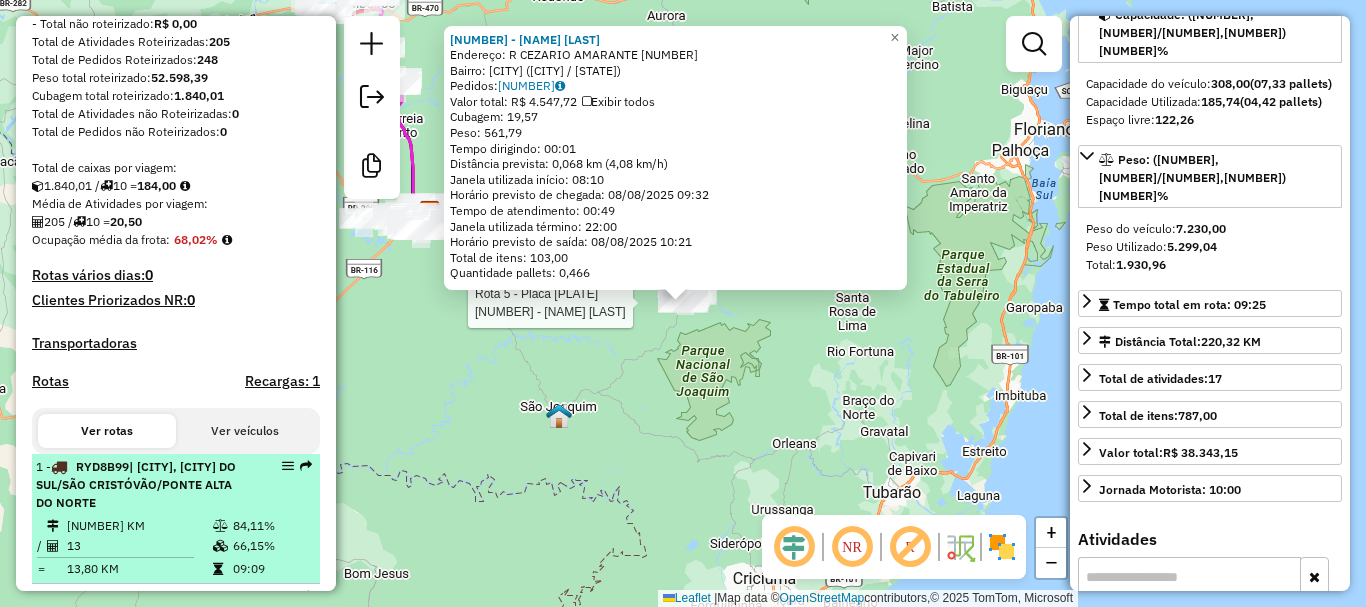 scroll, scrollTop: 400, scrollLeft: 0, axis: vertical 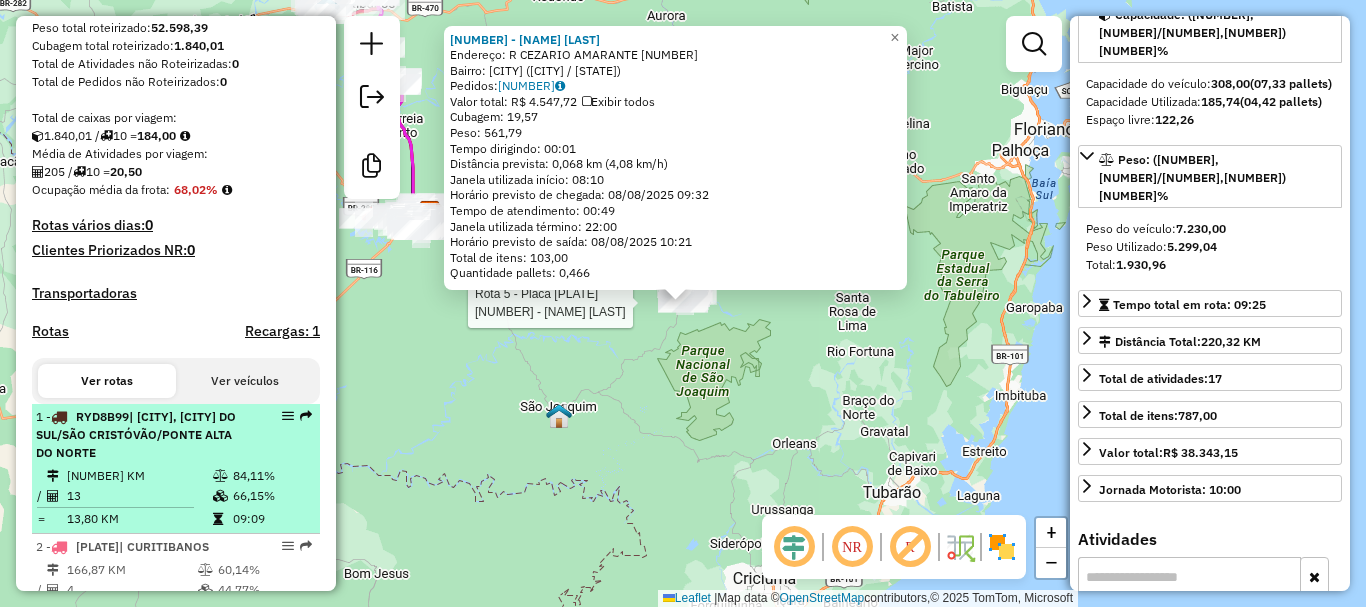 click on "Rota 8 - Placa [PLATE] [NUMBER] | [CIDADE], [BAIRRO]/[BAIRRO]/[BAIRRO]" at bounding box center (142, 435) 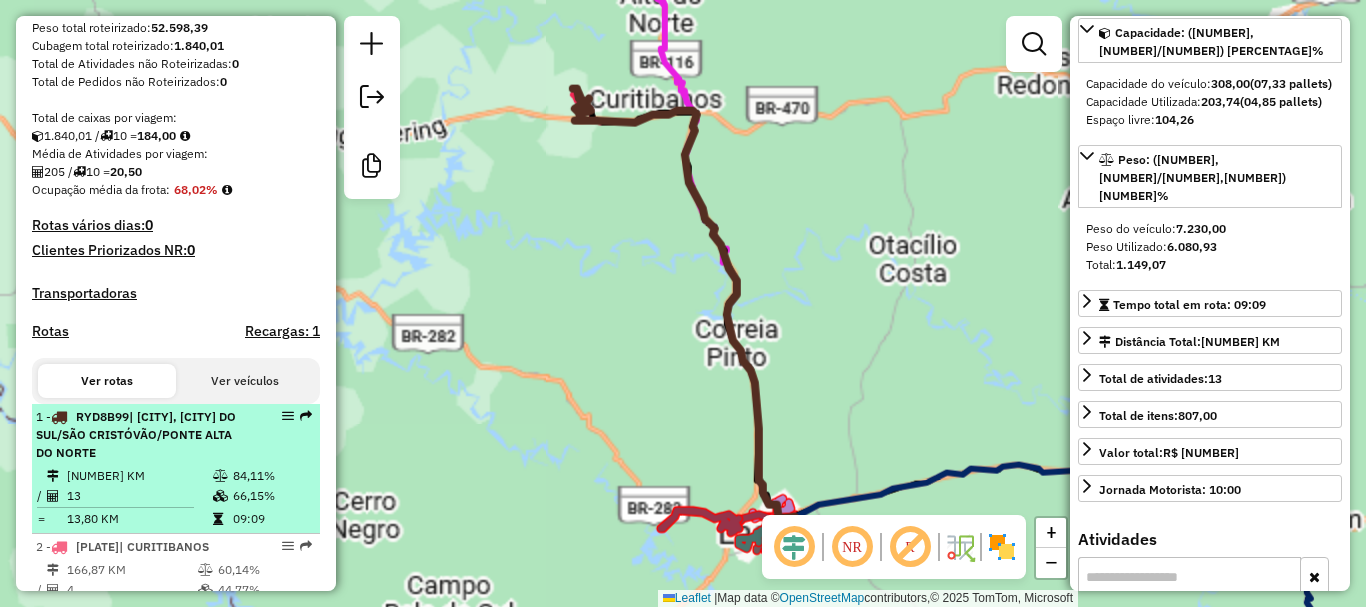 scroll, scrollTop: 236, scrollLeft: 0, axis: vertical 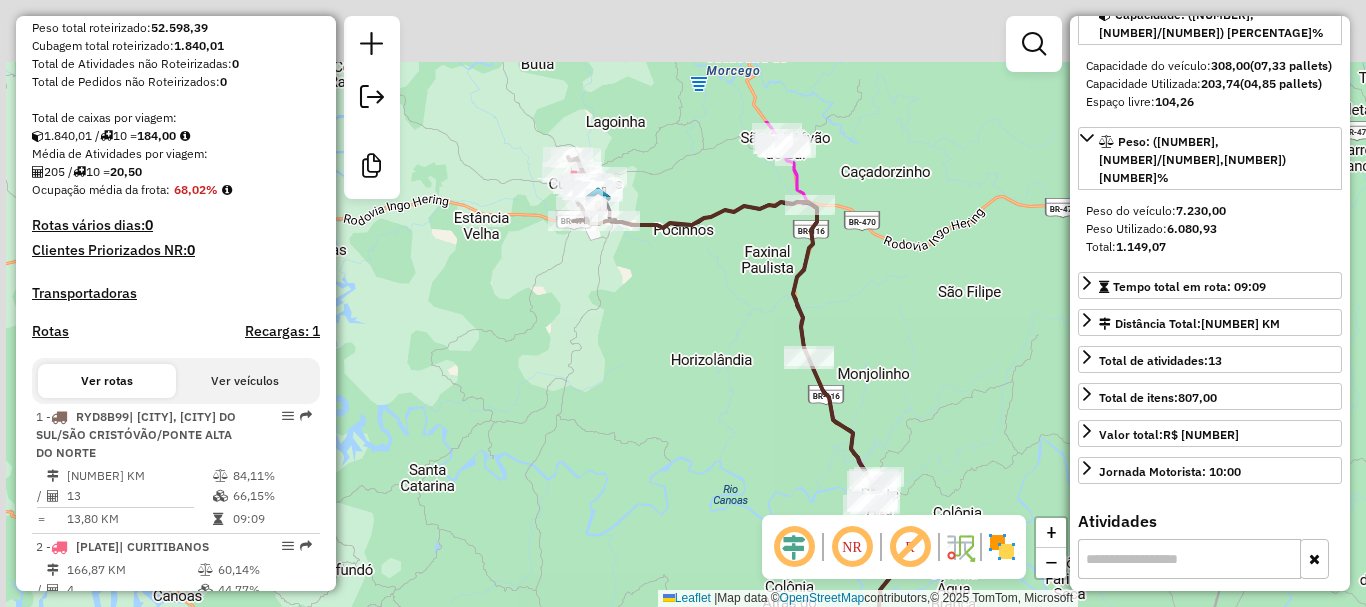 drag, startPoint x: 640, startPoint y: 298, endPoint x: 660, endPoint y: 400, distance: 103.94229 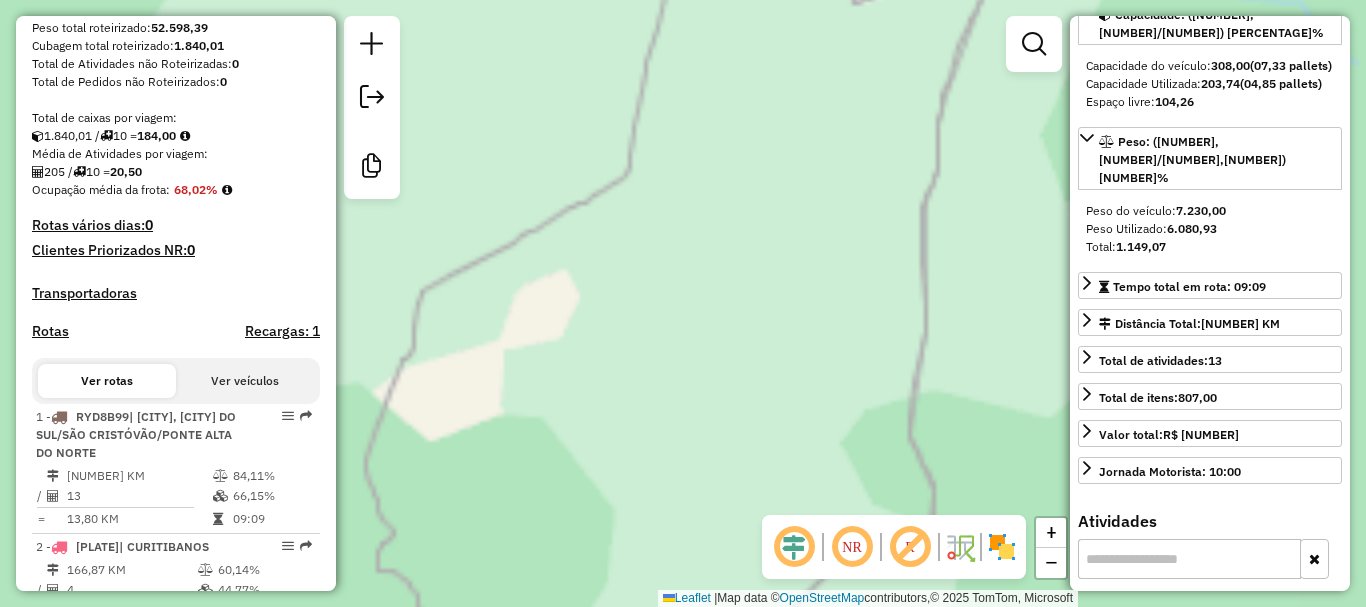 drag, startPoint x: 587, startPoint y: 263, endPoint x: 394, endPoint y: 568, distance: 360.9349 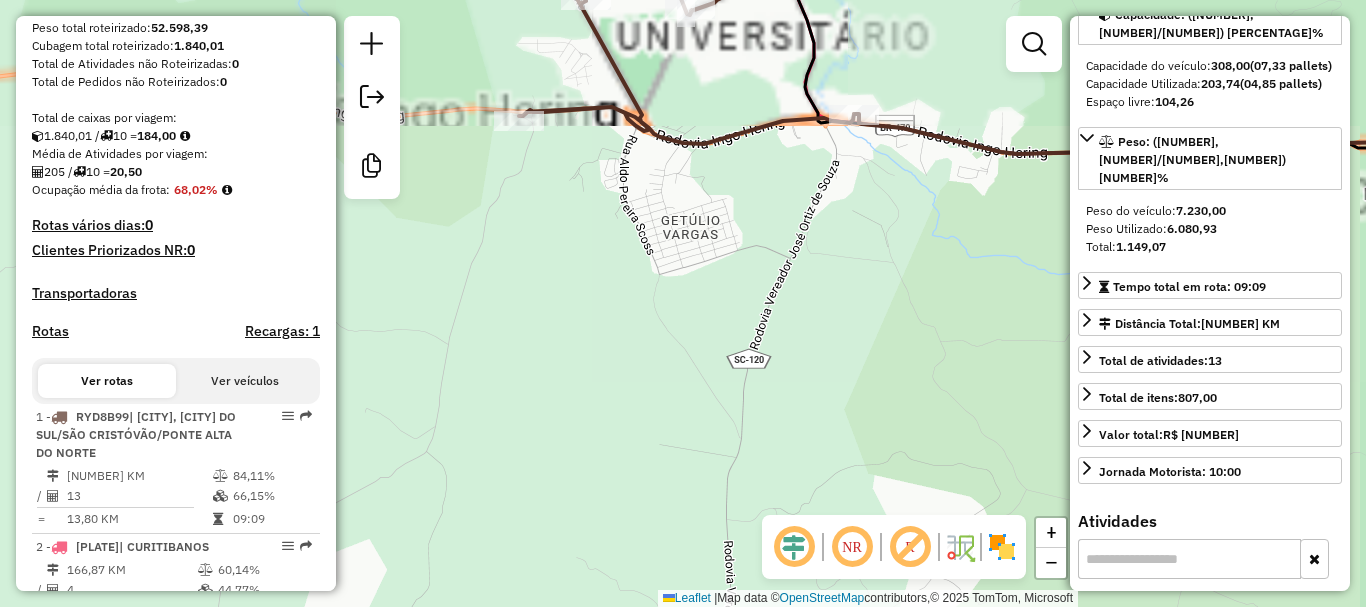 drag, startPoint x: 577, startPoint y: 352, endPoint x: 560, endPoint y: 590, distance: 238.60637 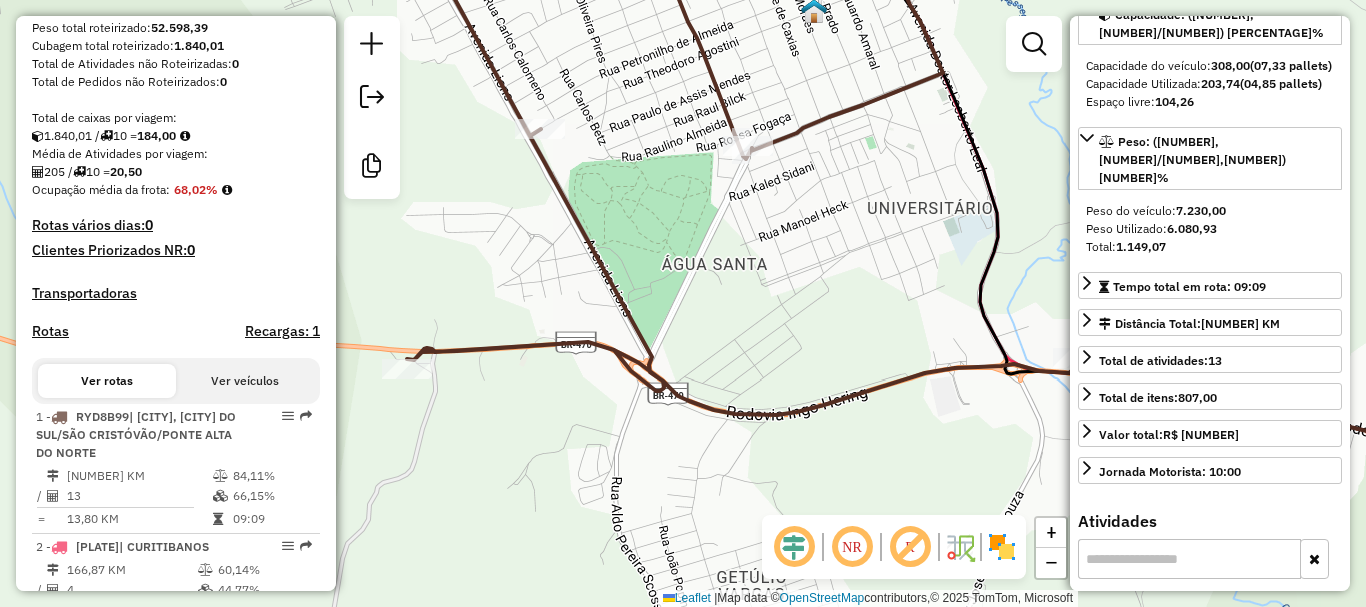 drag, startPoint x: 805, startPoint y: 425, endPoint x: 798, endPoint y: 524, distance: 99.24717 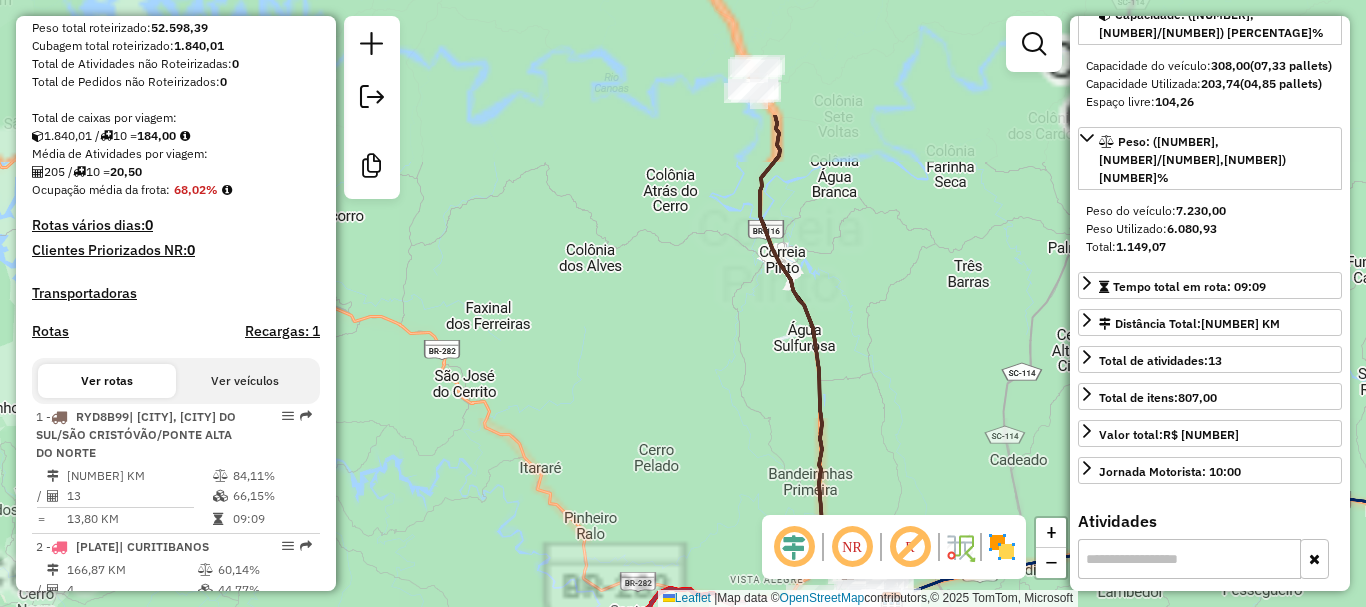 drag, startPoint x: 499, startPoint y: 308, endPoint x: 531, endPoint y: 382, distance: 80.622574 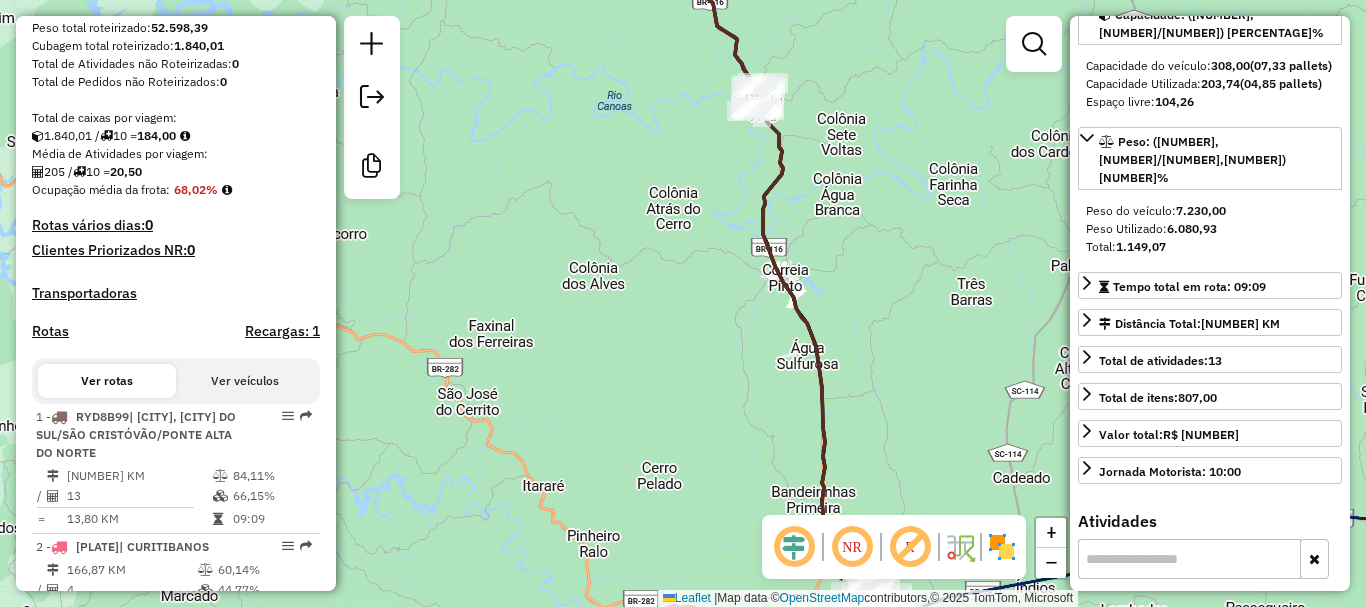 drag, startPoint x: 579, startPoint y: 420, endPoint x: 588, endPoint y: 467, distance: 47.853943 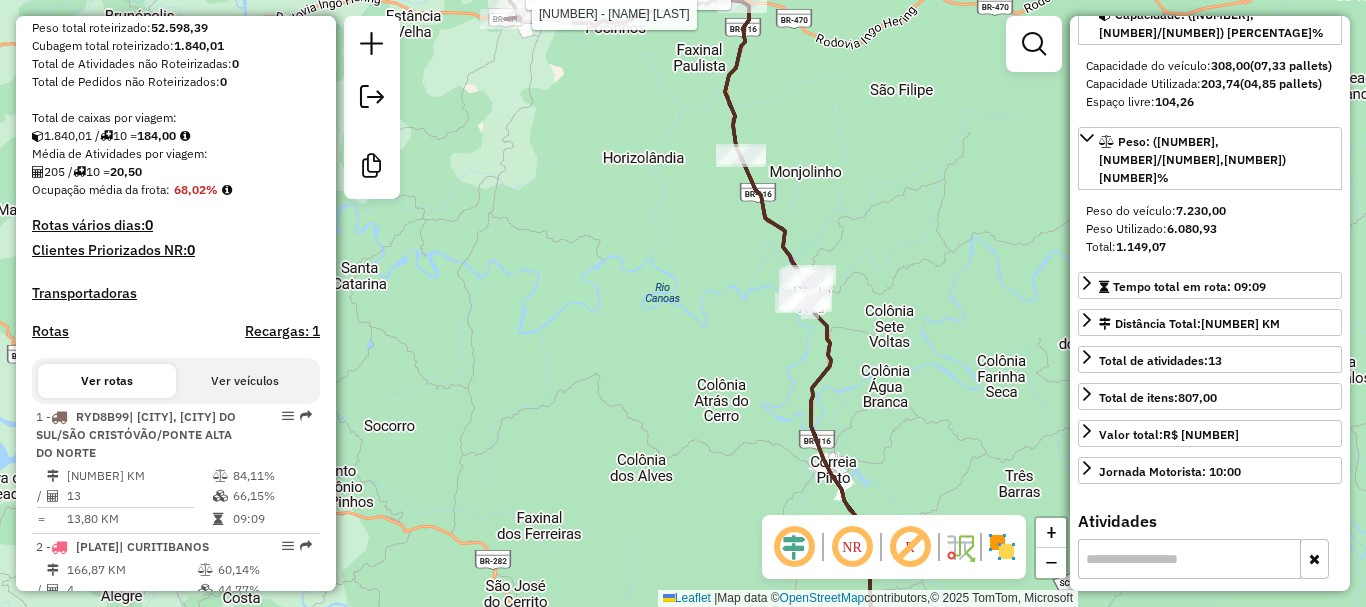 drag, startPoint x: 540, startPoint y: 289, endPoint x: 574, endPoint y: 461, distance: 175.32826 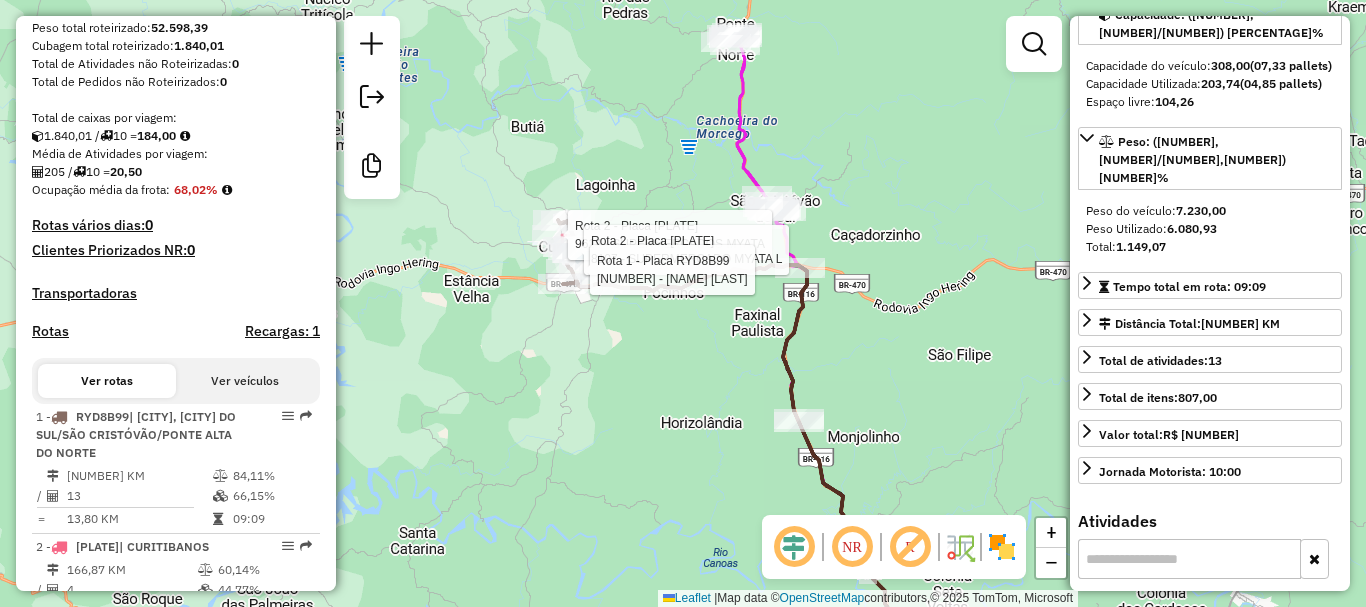 drag, startPoint x: 541, startPoint y: 342, endPoint x: 565, endPoint y: 425, distance: 86.40023 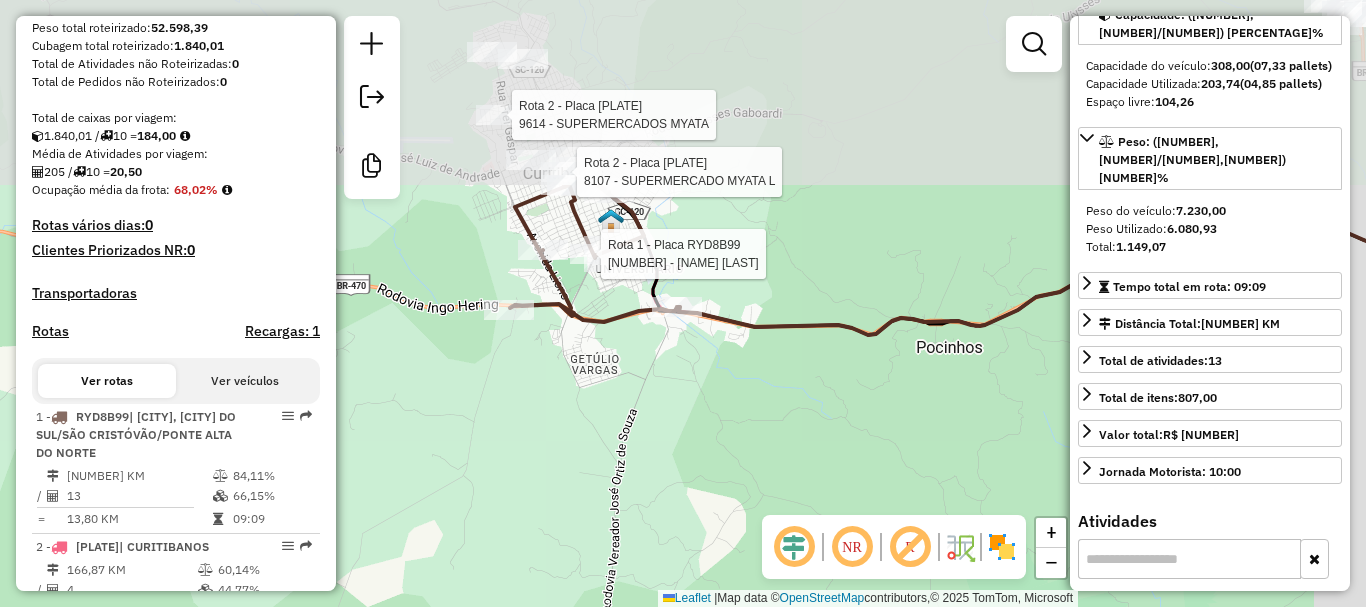 drag, startPoint x: 572, startPoint y: 347, endPoint x: 509, endPoint y: 593, distance: 253.93896 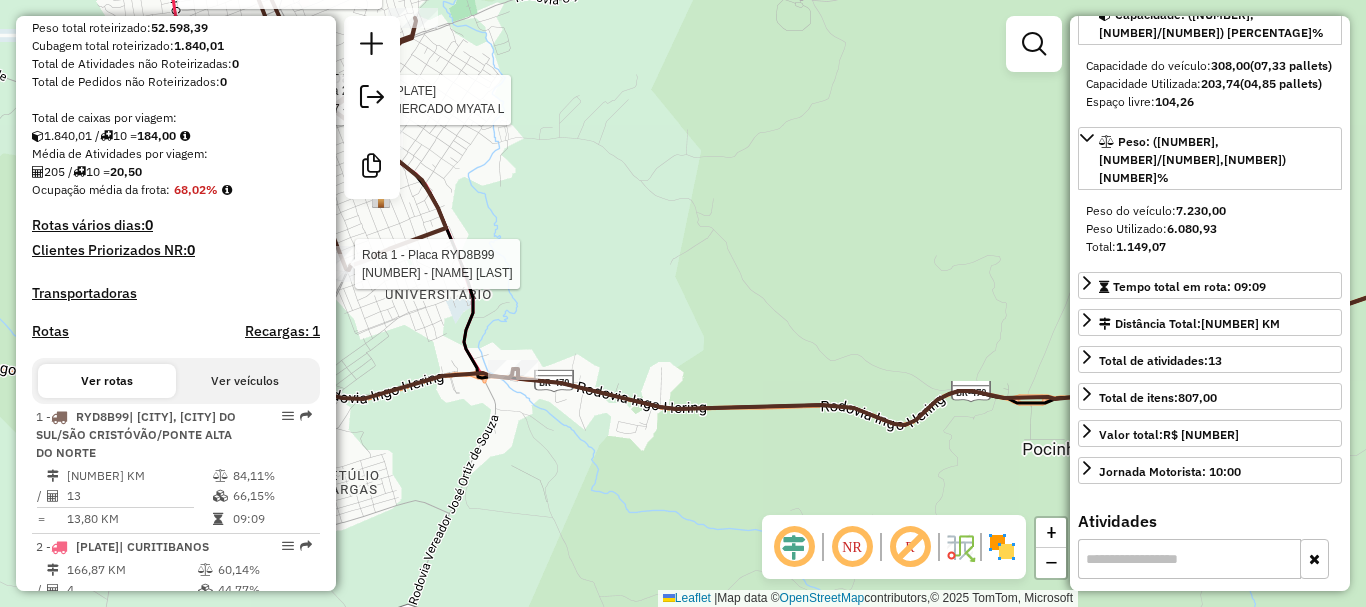 click on "Rota [NUMBER] - Placa [PLATE] [NUMBER] - [FIRST] [LAST] Rota [NUMBER] - Placa [PLATE] [NUMBER] - [FIRST] [LAST] R Rota [NUMBER] - Placa [PLATE] [NUMBER] - [FIRST] [LAST] L R Rota [NUMBER] - Placa [PLATE] [NUMBER] - [FIRST] [LAST] Janela de atendimento Grade de atendimento Capacidade Transportadoras Veículos Cliente Pedidos Rotas Selecione os dias de semana para filtrar as janelas de atendimento Seg Ter Qua Qui Sex Sáb Dom Informe o período da janela de atendimento: De: Até: Filtrar exatamente a janela do cliente Considerar janela de atendimento padrão Selecione os dias de semana para filtrar as grades de atendimento Seg Ter Qua Qui Sex Sáb Dom Considerar clientes sem dia de atendimento cadastrado Clientes fora do dia de atendimento selecionado Filtrar as atividades entre os valores definidos abaixo: Peso mínimo: Peso máximo: Cubagem mínima: Cubagem máxima: De: Até: Filtrar as atividades entre o tempo de atendimento definido abaixo: De: Até: Considerar capacidade total dos clientes não roteirizados Transportadora: Nome:" 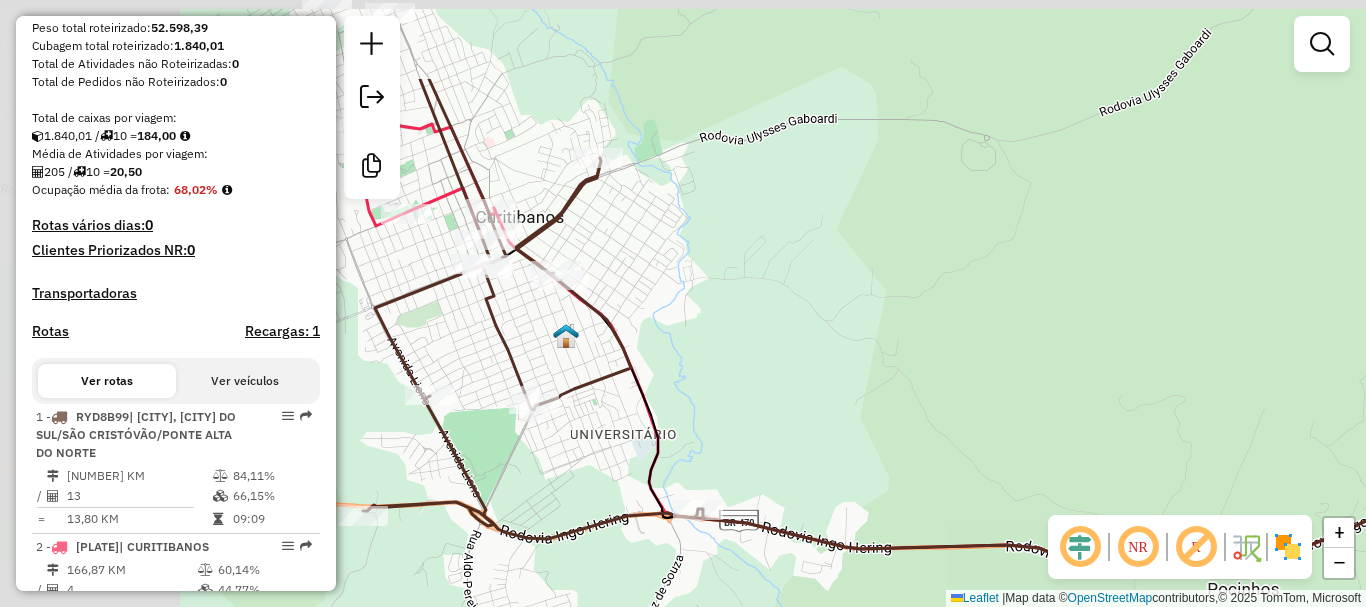 drag, startPoint x: 649, startPoint y: 296, endPoint x: 863, endPoint y: 416, distance: 245.34872 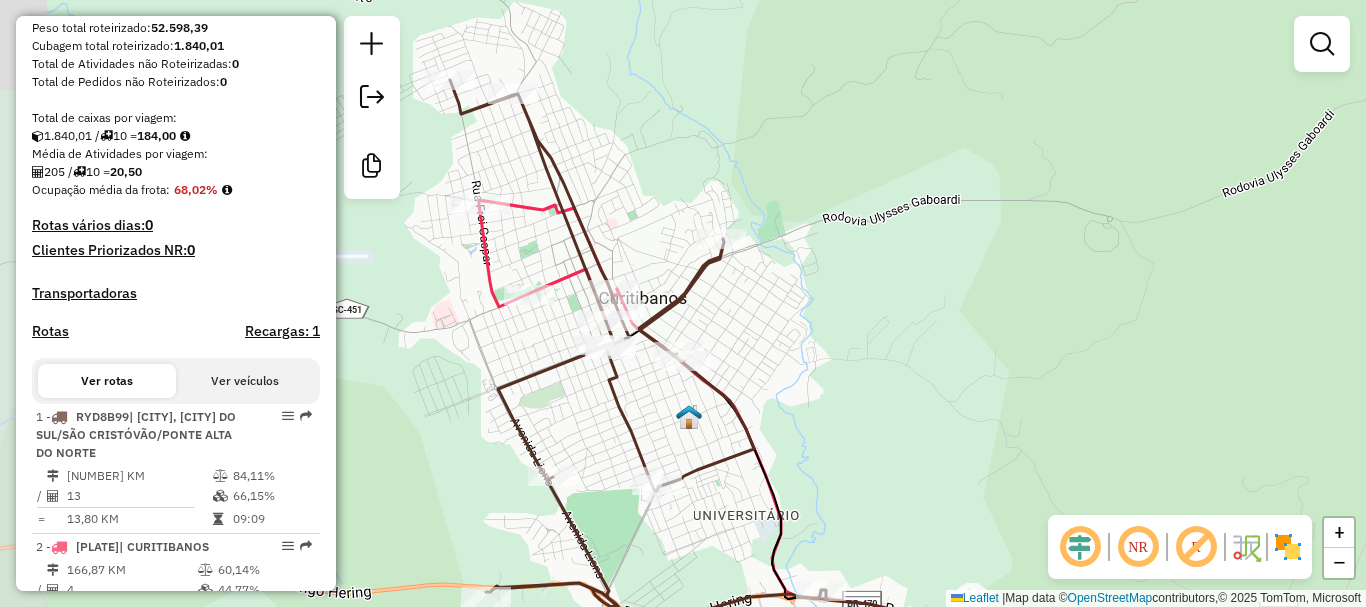 drag, startPoint x: 683, startPoint y: 336, endPoint x: 739, endPoint y: 365, distance: 63.06346 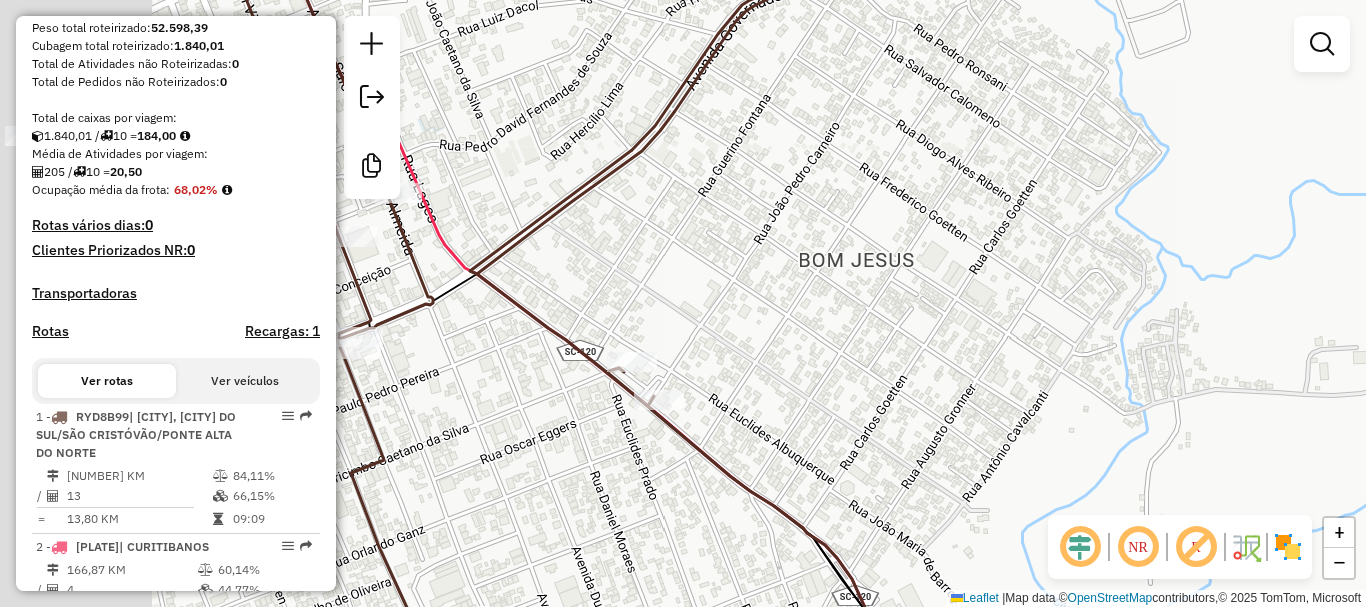 drag, startPoint x: 618, startPoint y: 341, endPoint x: 866, endPoint y: 399, distance: 254.69197 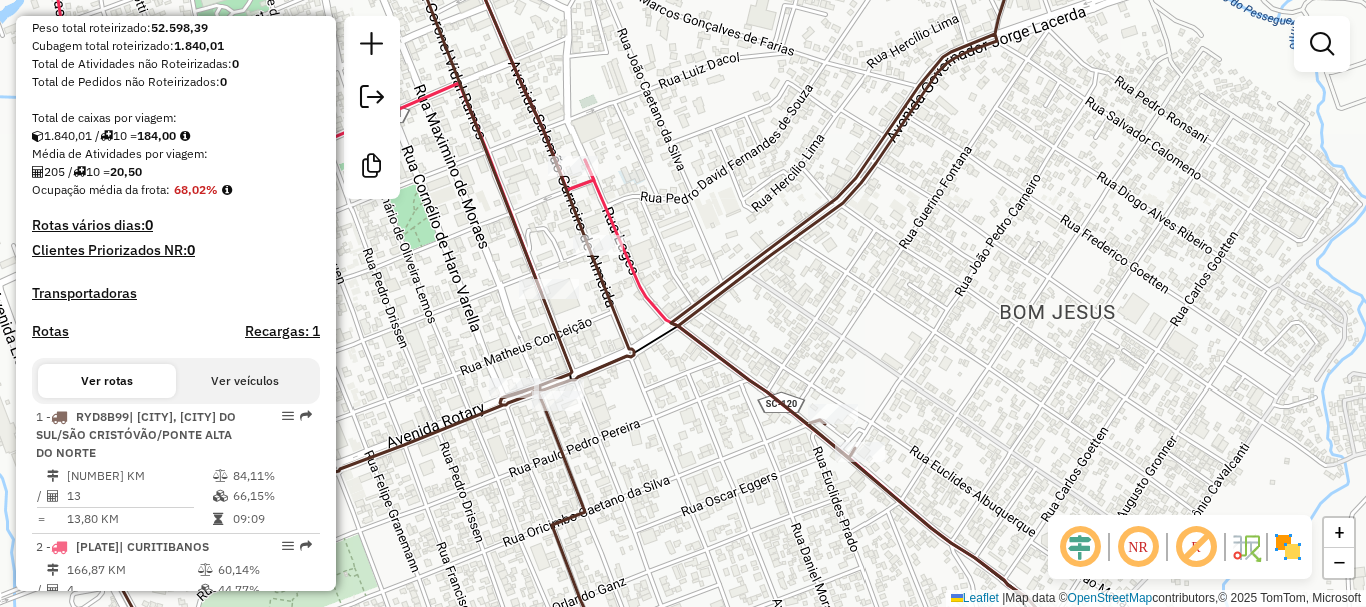 drag, startPoint x: 572, startPoint y: 300, endPoint x: 739, endPoint y: 334, distance: 170.42593 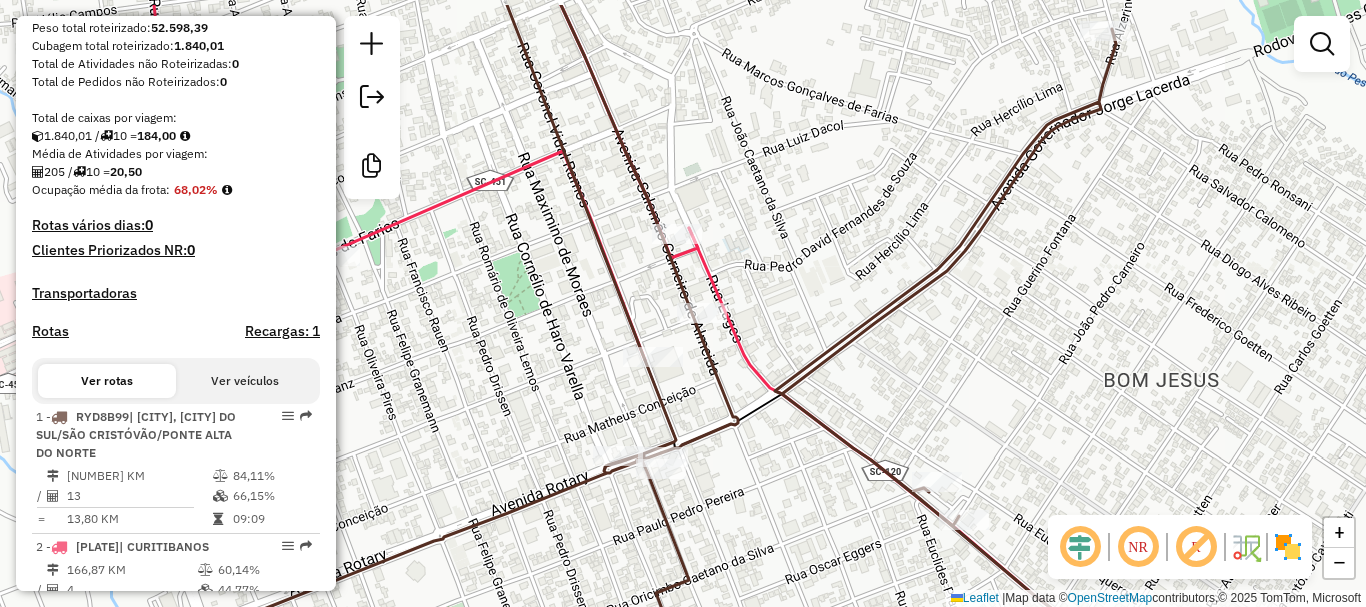 drag, startPoint x: 592, startPoint y: 350, endPoint x: 692, endPoint y: 416, distance: 119.81653 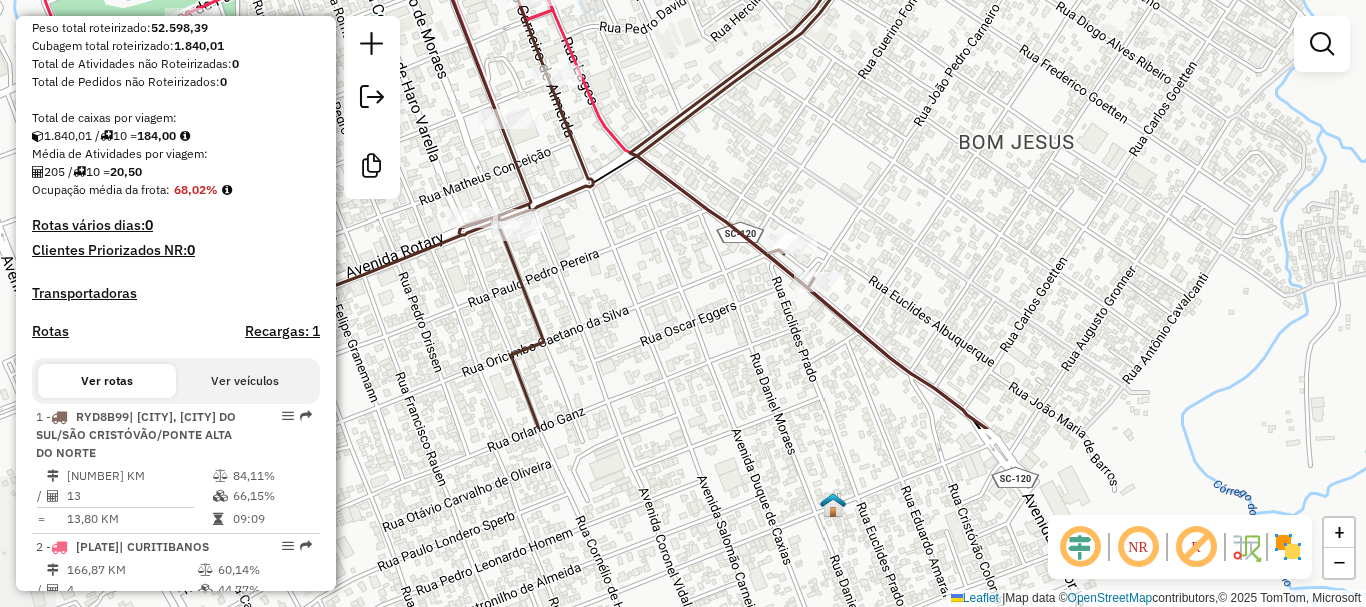drag, startPoint x: 728, startPoint y: 531, endPoint x: 583, endPoint y: 293, distance: 278.6916 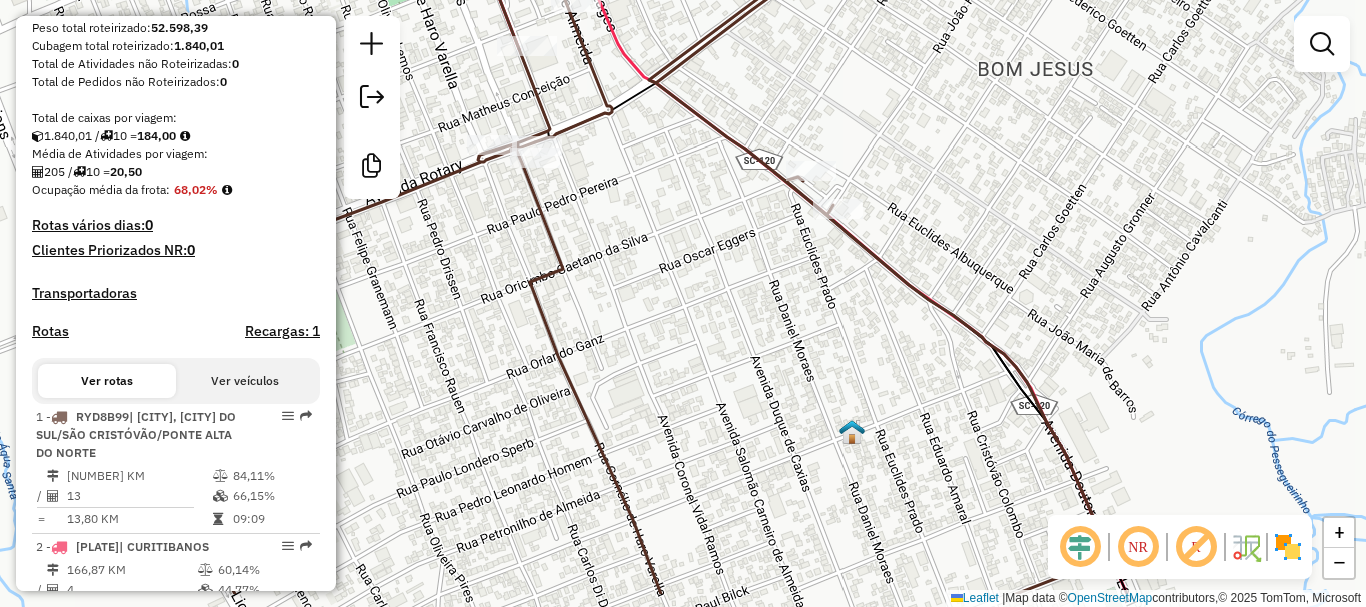 drag, startPoint x: 654, startPoint y: 473, endPoint x: 673, endPoint y: 399, distance: 76.40026 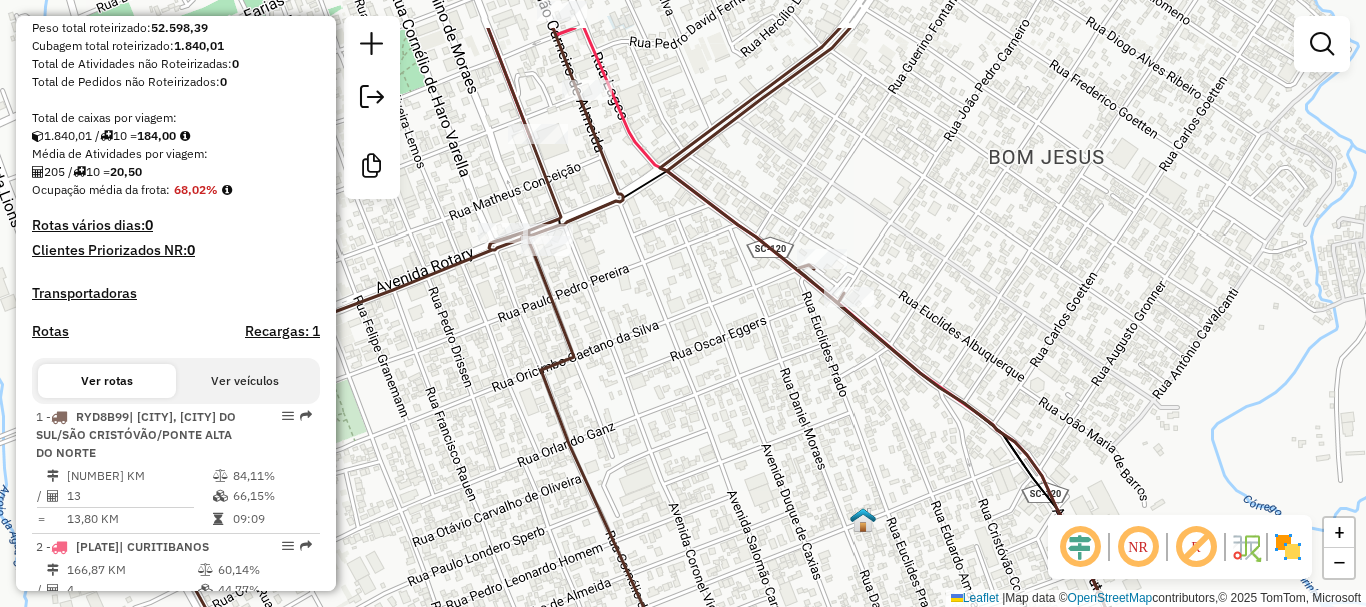 drag, startPoint x: 634, startPoint y: 223, endPoint x: 645, endPoint y: 312, distance: 89.6772 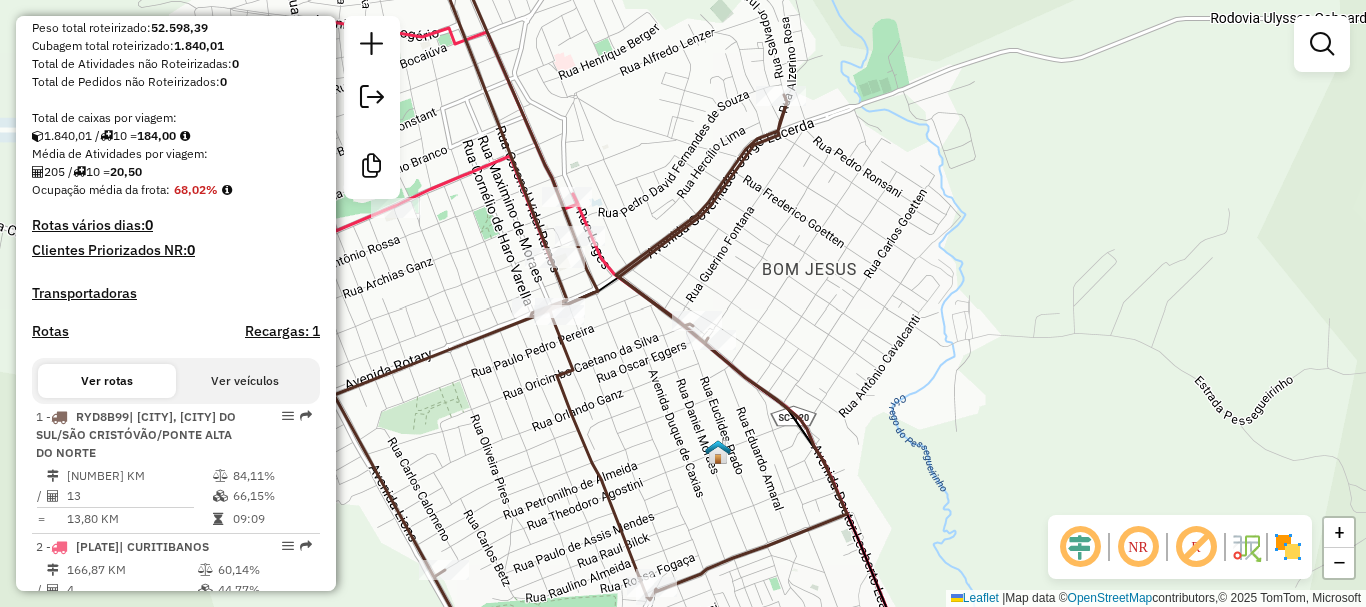 drag, startPoint x: 649, startPoint y: 304, endPoint x: 613, endPoint y: 338, distance: 49.517673 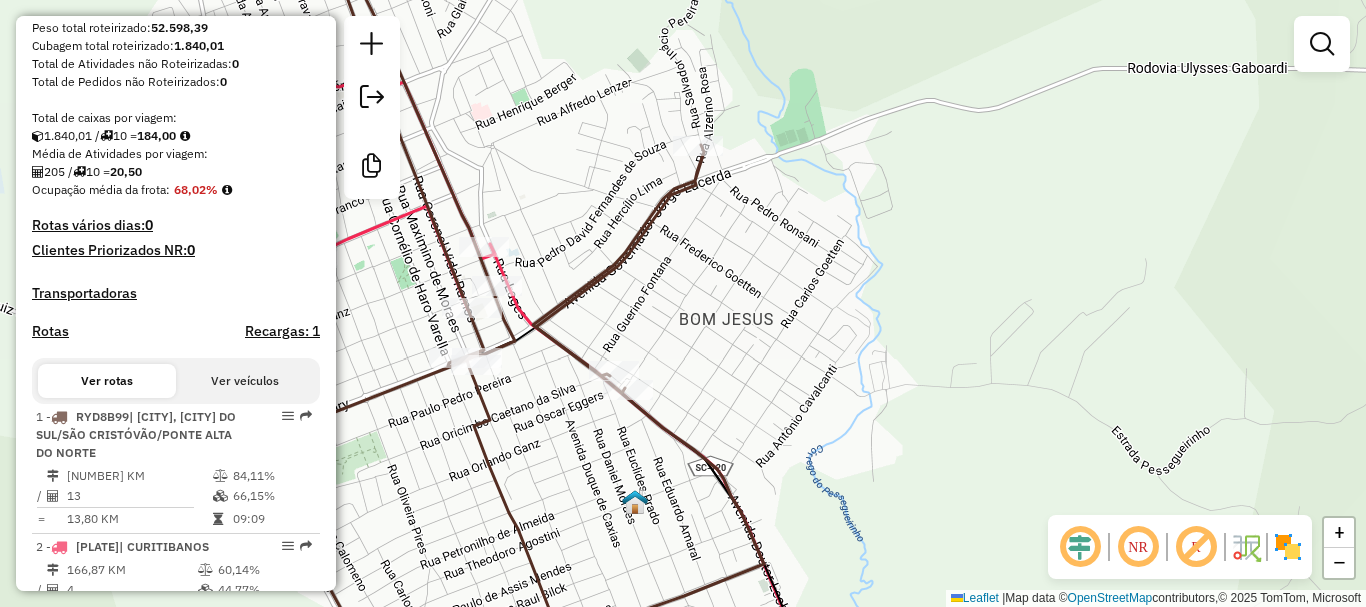 drag, startPoint x: 701, startPoint y: 413, endPoint x: 618, endPoint y: 463, distance: 96.89685 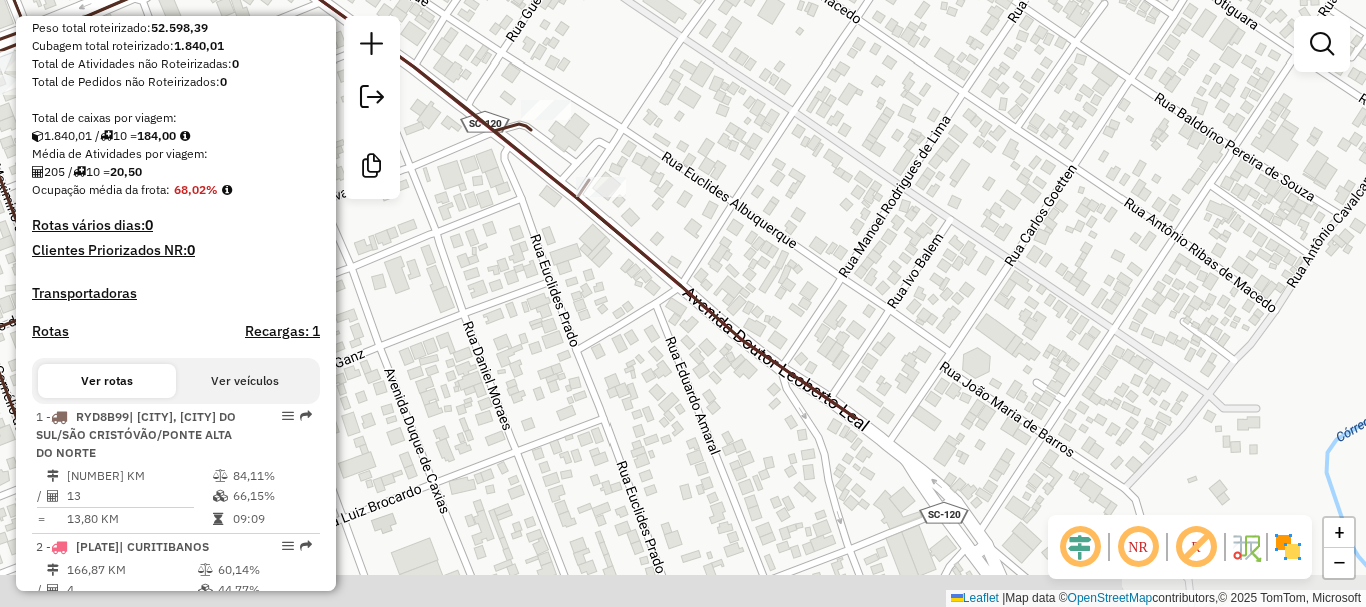drag, startPoint x: 626, startPoint y: 473, endPoint x: 538, endPoint y: 217, distance: 270.7028 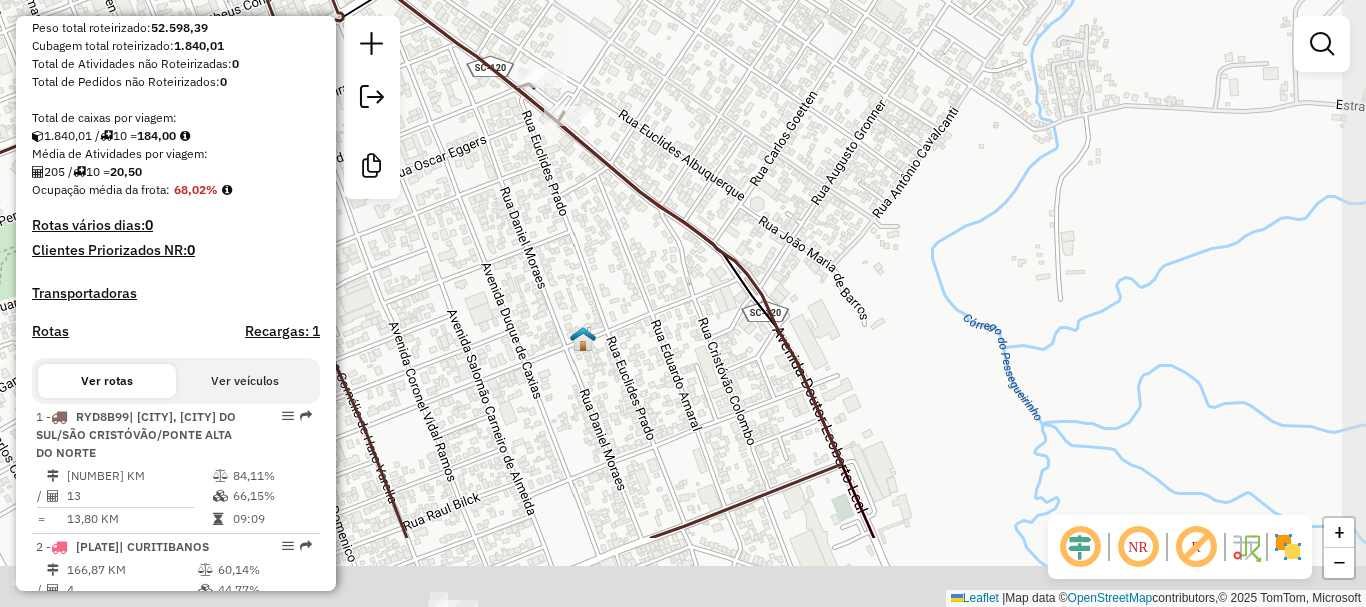 drag, startPoint x: 692, startPoint y: 391, endPoint x: 646, endPoint y: 257, distance: 141.67569 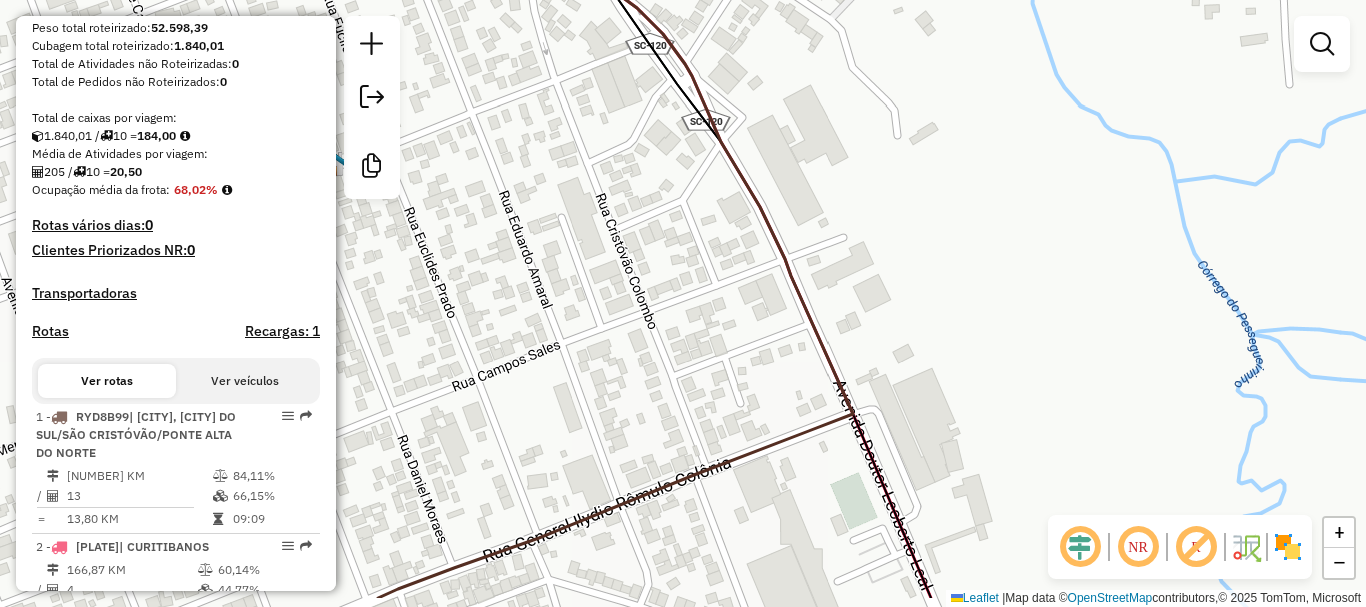 drag, startPoint x: 790, startPoint y: 489, endPoint x: 727, endPoint y: 435, distance: 82.9759 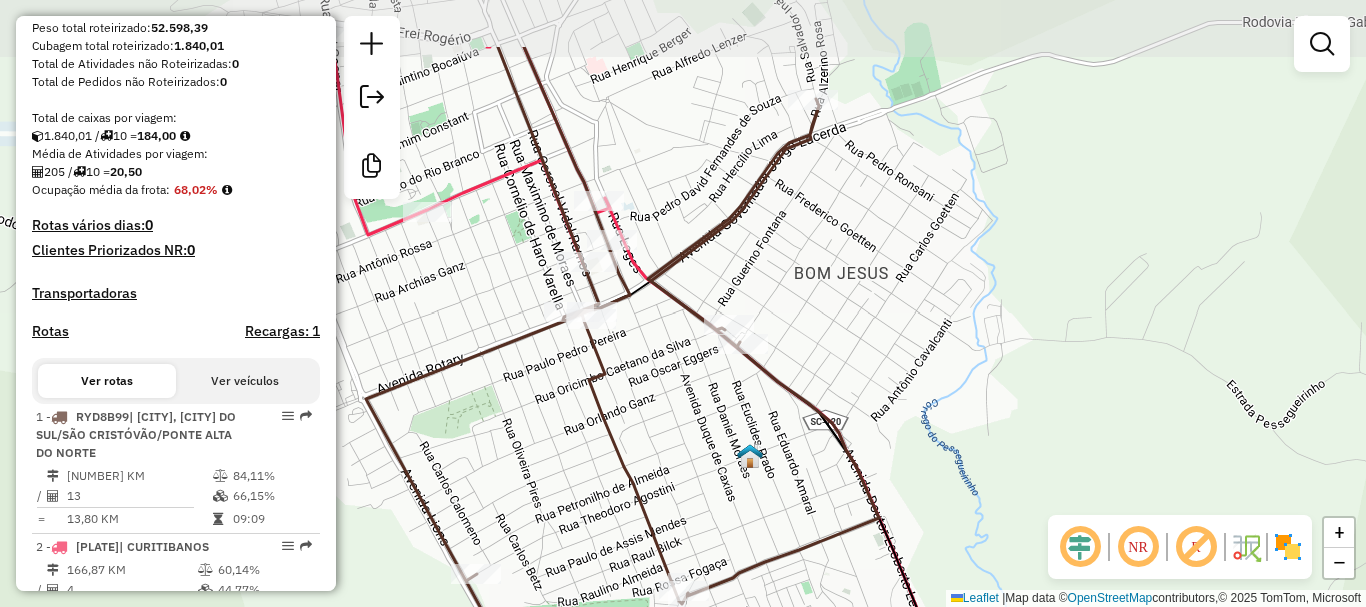 drag, startPoint x: 633, startPoint y: 243, endPoint x: 708, endPoint y: 351, distance: 131.48764 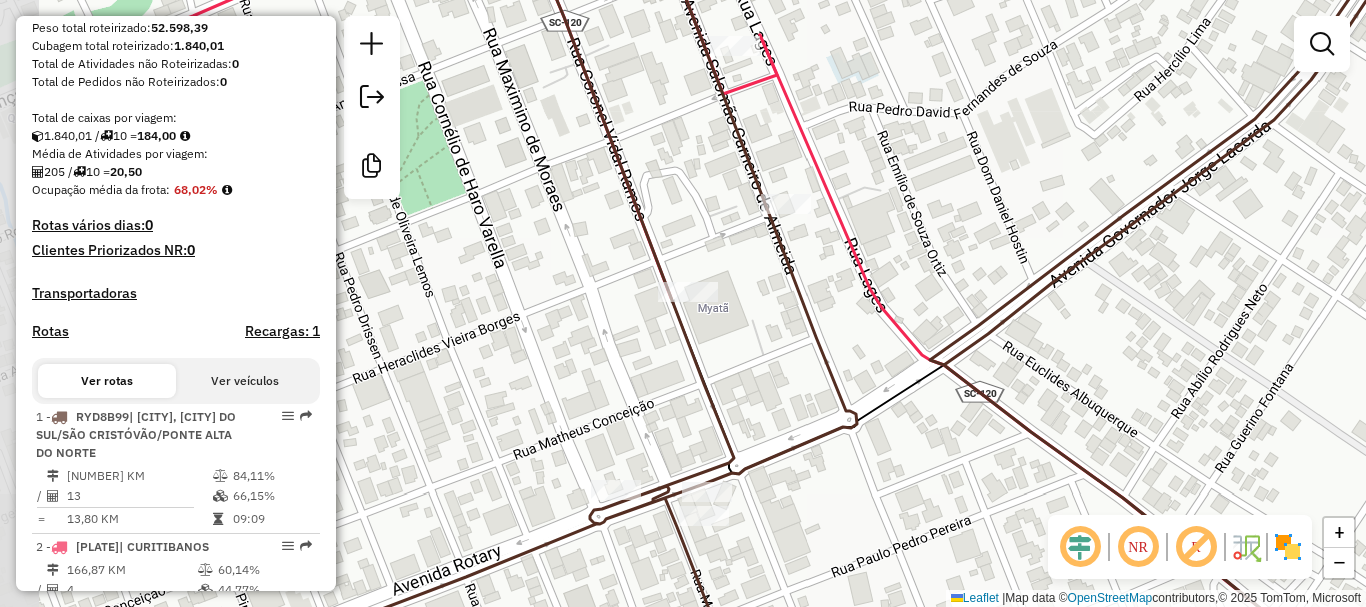 drag, startPoint x: 603, startPoint y: 420, endPoint x: 821, endPoint y: 467, distance: 223.00897 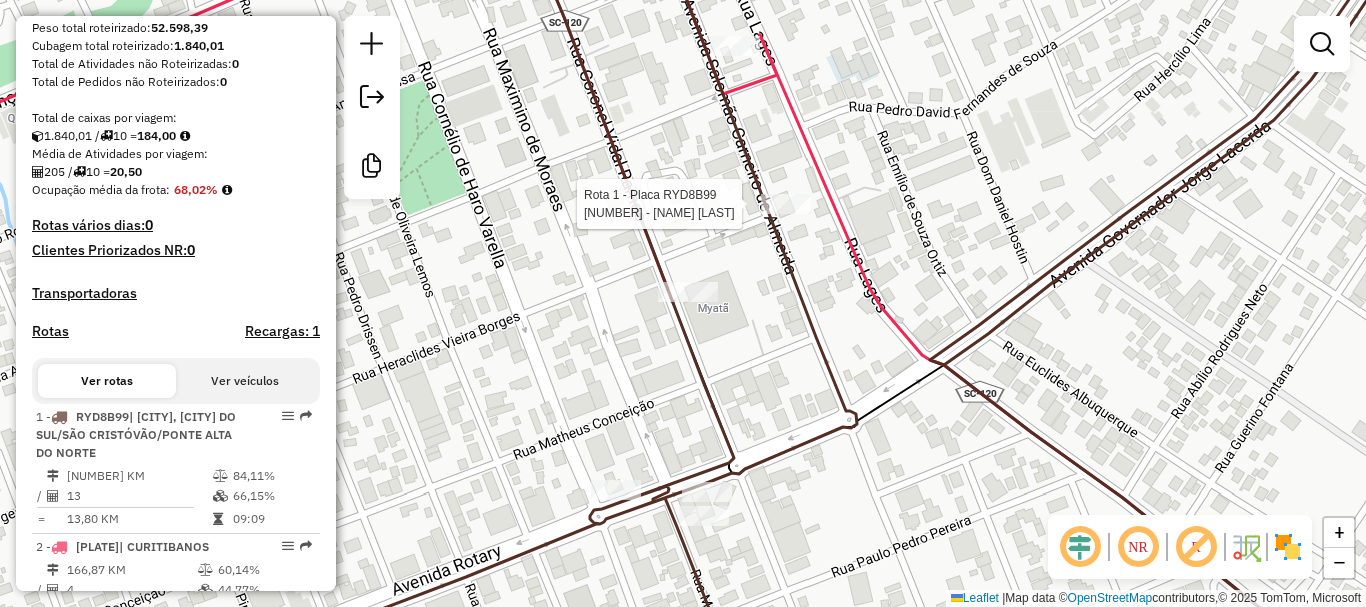 select on "*********" 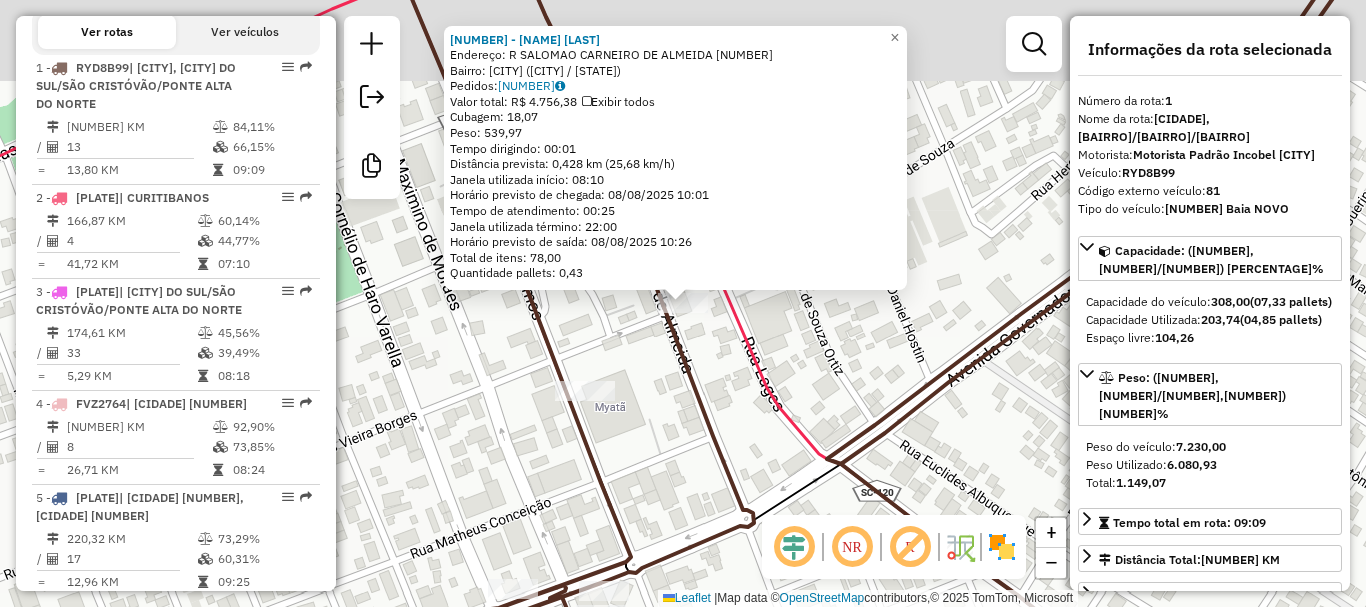 scroll, scrollTop: 788, scrollLeft: 0, axis: vertical 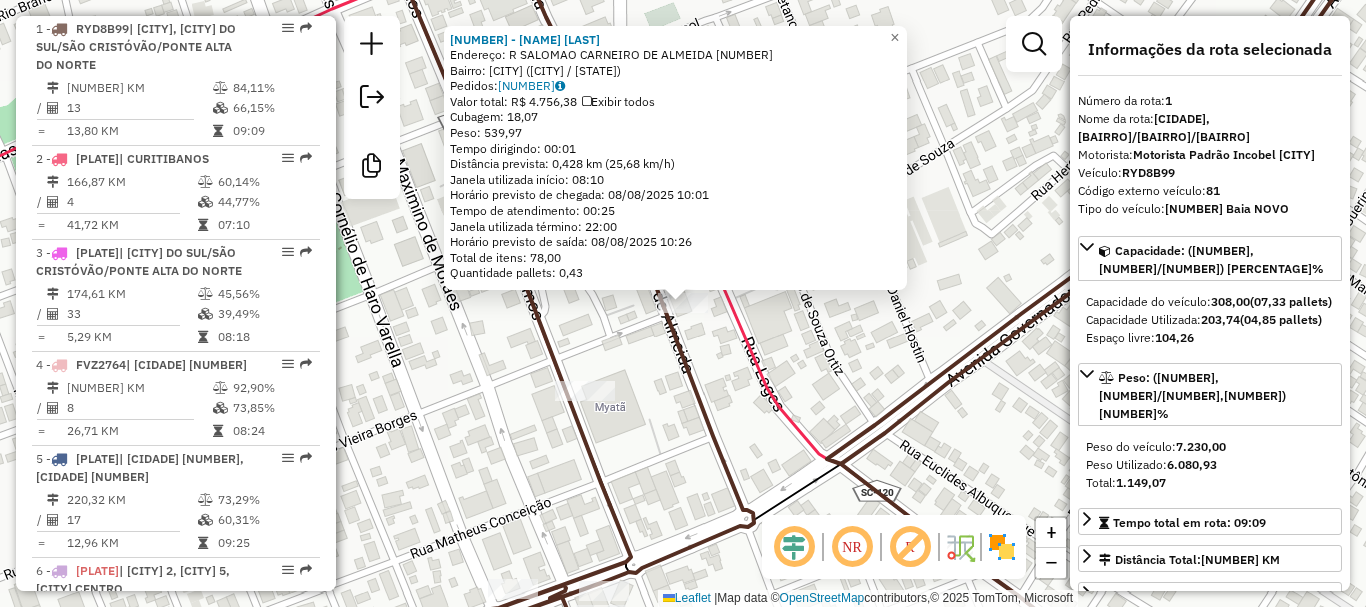 click on "[NUMBER] - [NAME] [LAST] Endereço: [STREET] [NUMBER] Bairro: [BAIRRO] ([CIDADE] / [STATE]) Pedidos:  [NUMBER]   Valor total: R$ [PRICE]   Exibir todos   Cubagem: [NUMBER]  Peso: [NUMBER]  Tempo dirigindo: [TIME]   Distância prevista: [DISTANCE] km ([SPEED] km/h)   Janela utilizada início: [TIME]   Horário previsto de chegada: [DATE] [TIME]   Tempo de atendimento: [TIME]   Janela utilizada término: [TIME]   Horário previsto de saída: [DATE] [TIME]   Total de itens: [NUMBER]   Quantidade pallets: [NUMBER]  × Janela de atendimento Grade de atendimento Capacidade Transportadoras Veículos Cliente Pedidos  Rotas Selecione os dias de semana para filtrar as janelas de atendimento  Seg   Ter   Qua   Qui   Sex   Sáb   Dom  Informe o período da janela de atendimento: De: Até:  Filtrar exatamente a janela do cliente  Considerar janela de atendimento padrão  Selecione os dias de semana para filtrar as grades de atendimento  Seg   Ter   Qua   Qui   Sex   Sáb   Dom   Peso mínimo:   Peso máximo:  De:" 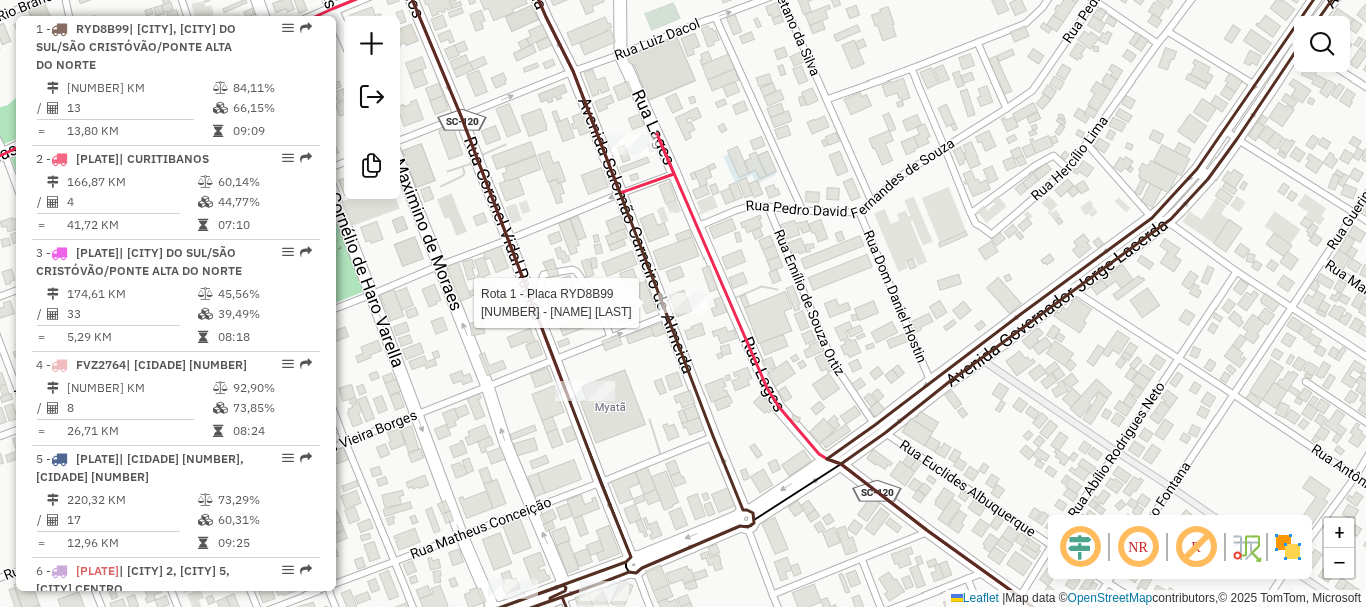 click 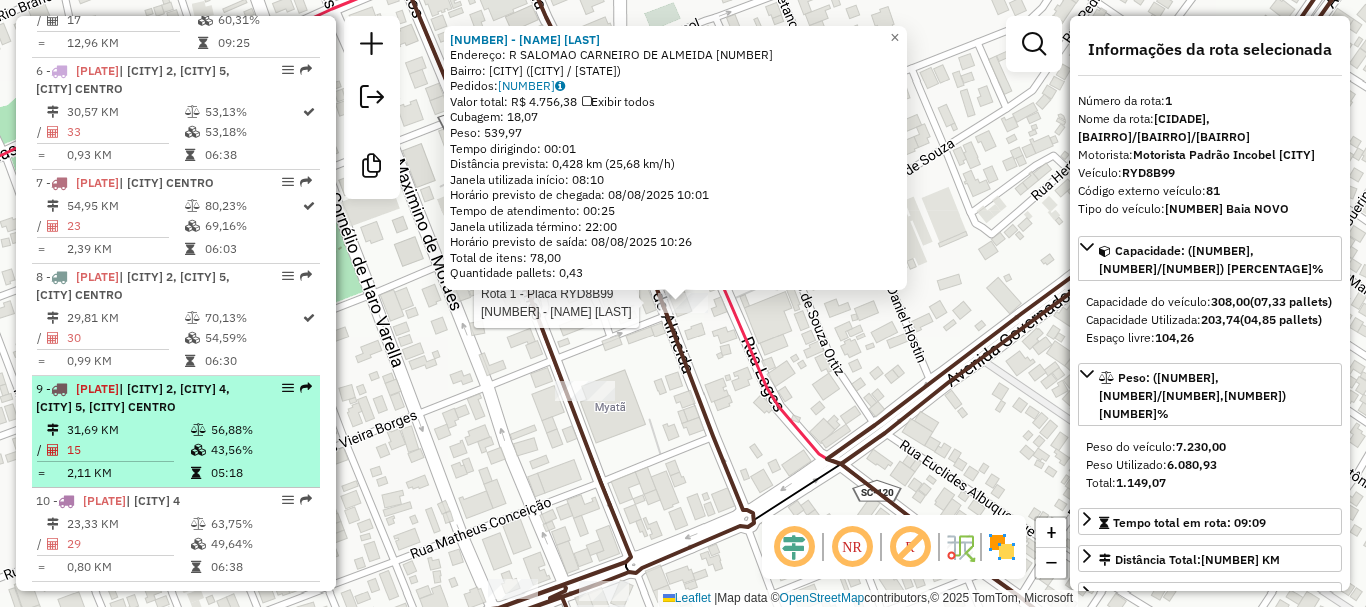 scroll, scrollTop: 1313, scrollLeft: 0, axis: vertical 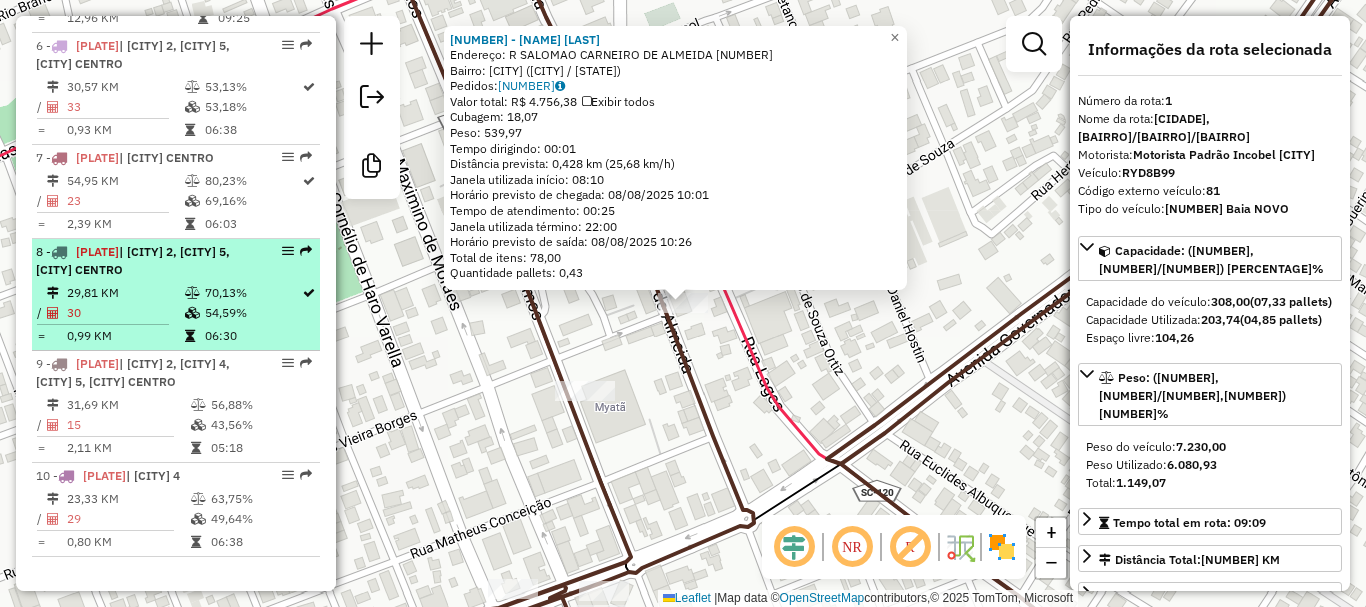 click on "29,81 KM" at bounding box center [125, 293] 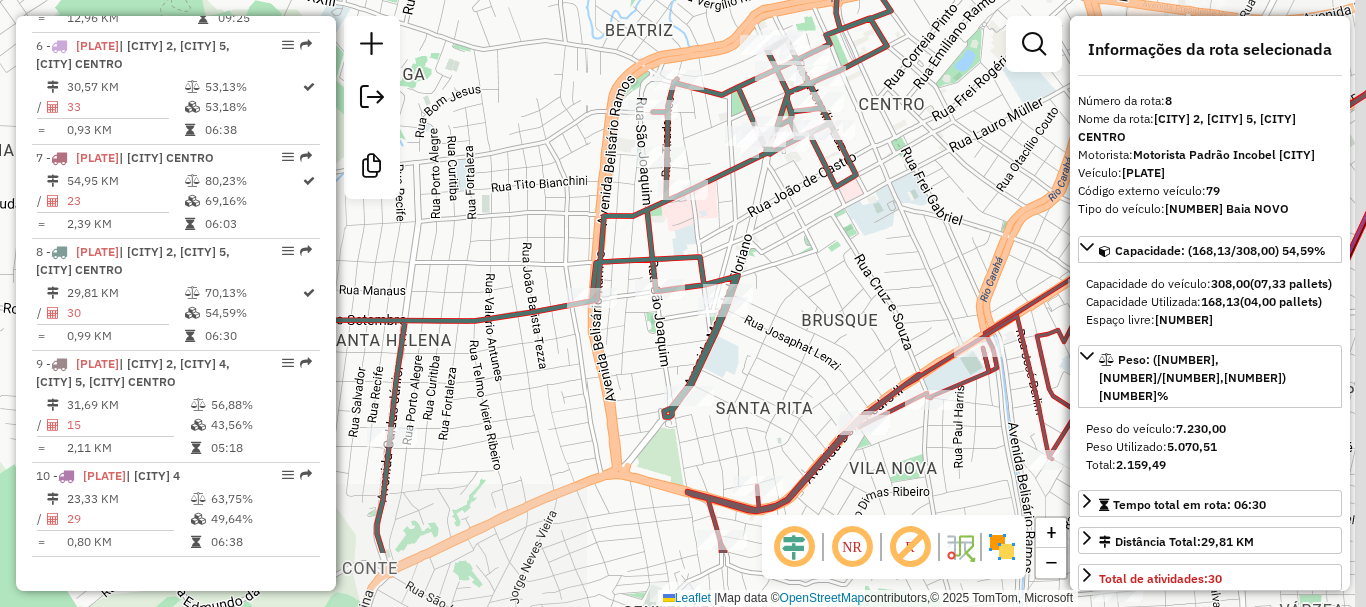 drag, startPoint x: 677, startPoint y: 429, endPoint x: 660, endPoint y: 300, distance: 130.11533 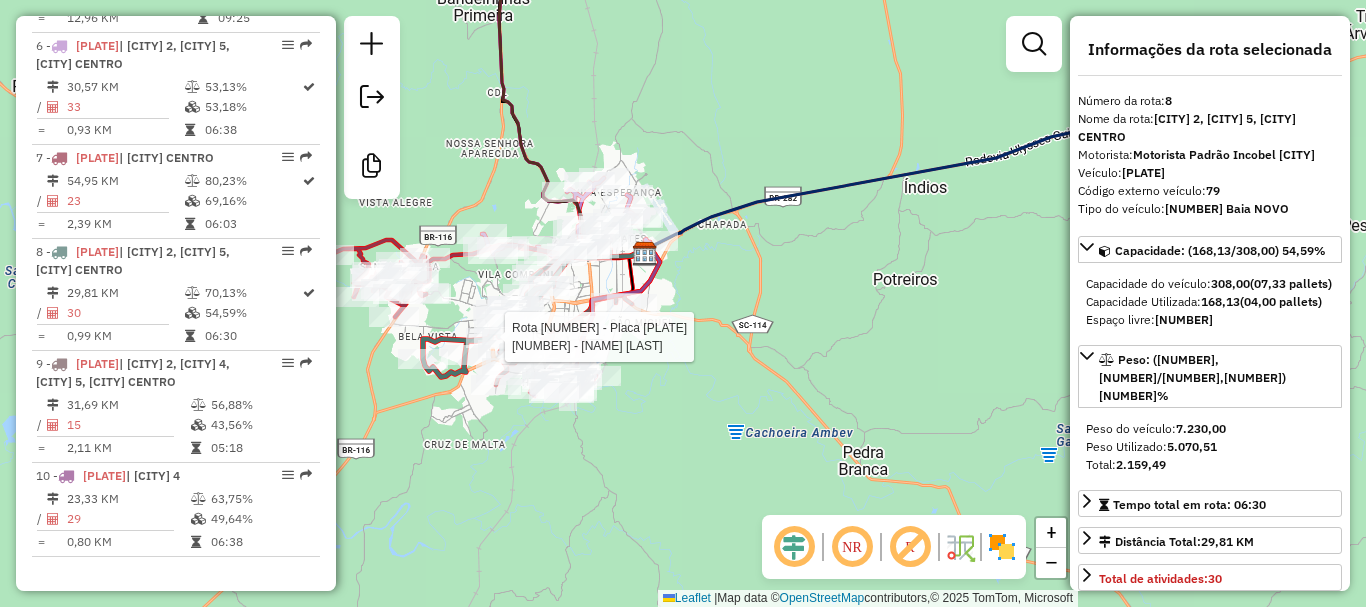 drag, startPoint x: 861, startPoint y: 457, endPoint x: 697, endPoint y: 355, distance: 193.13208 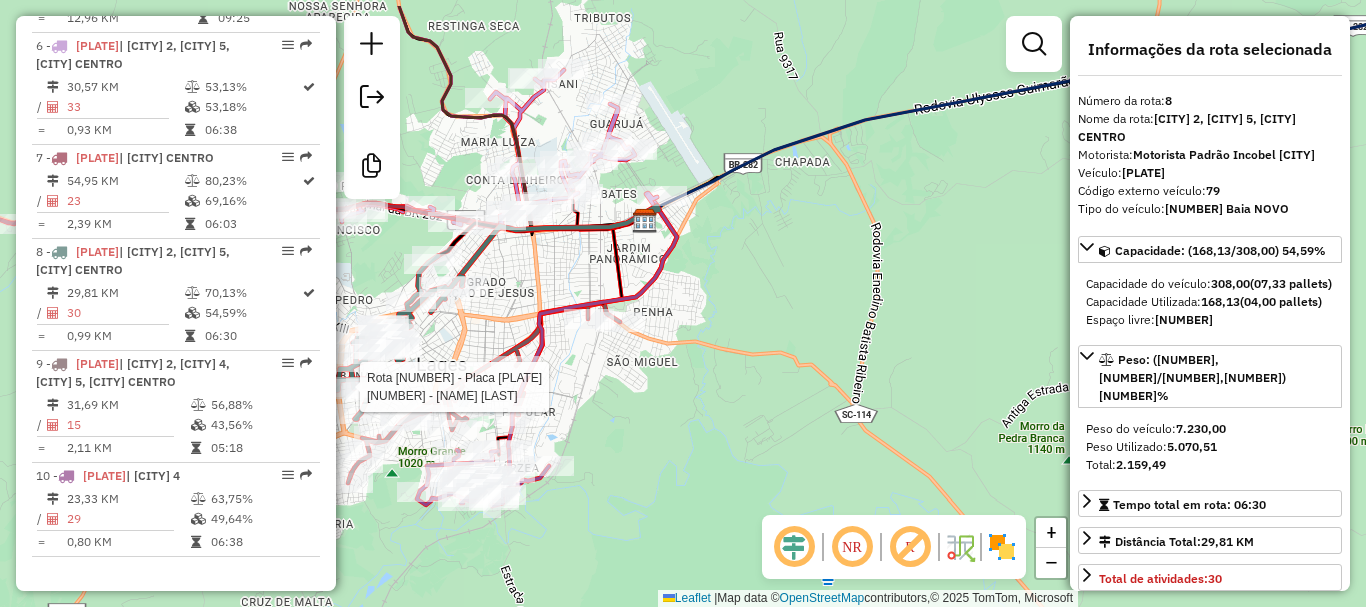 drag, startPoint x: 560, startPoint y: 402, endPoint x: 657, endPoint y: 473, distance: 120.20815 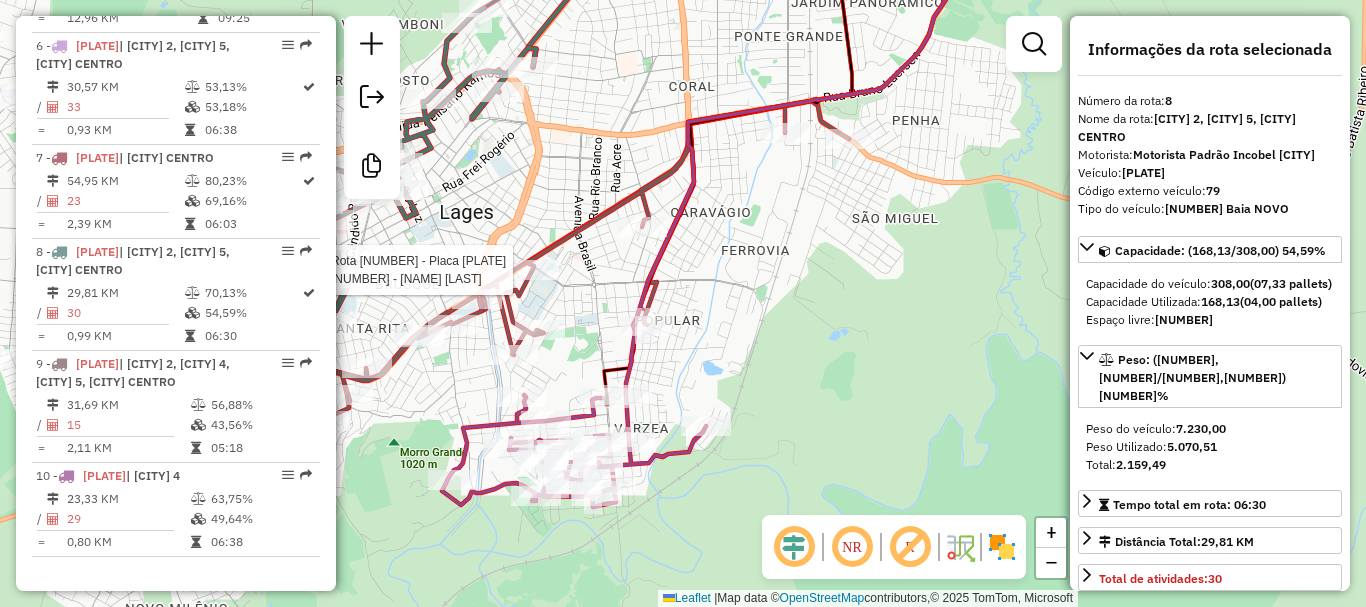 drag, startPoint x: 562, startPoint y: 425, endPoint x: 764, endPoint y: 318, distance: 228.58916 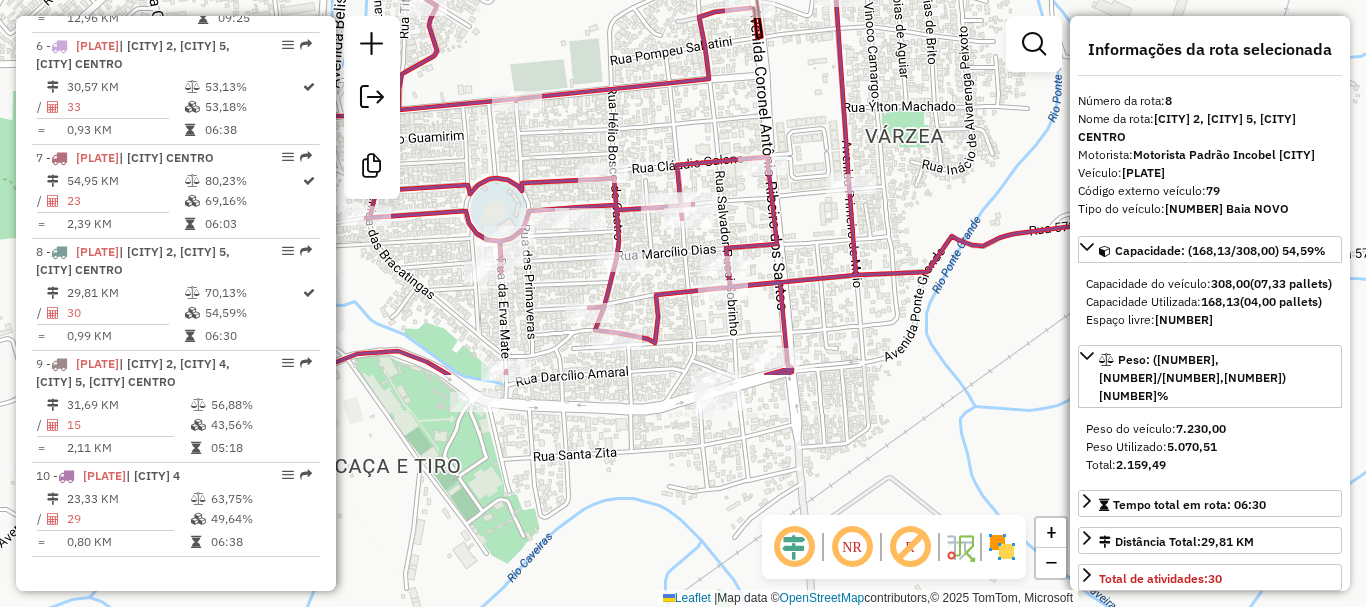 drag, startPoint x: 655, startPoint y: 407, endPoint x: 891, endPoint y: 184, distance: 324.69217 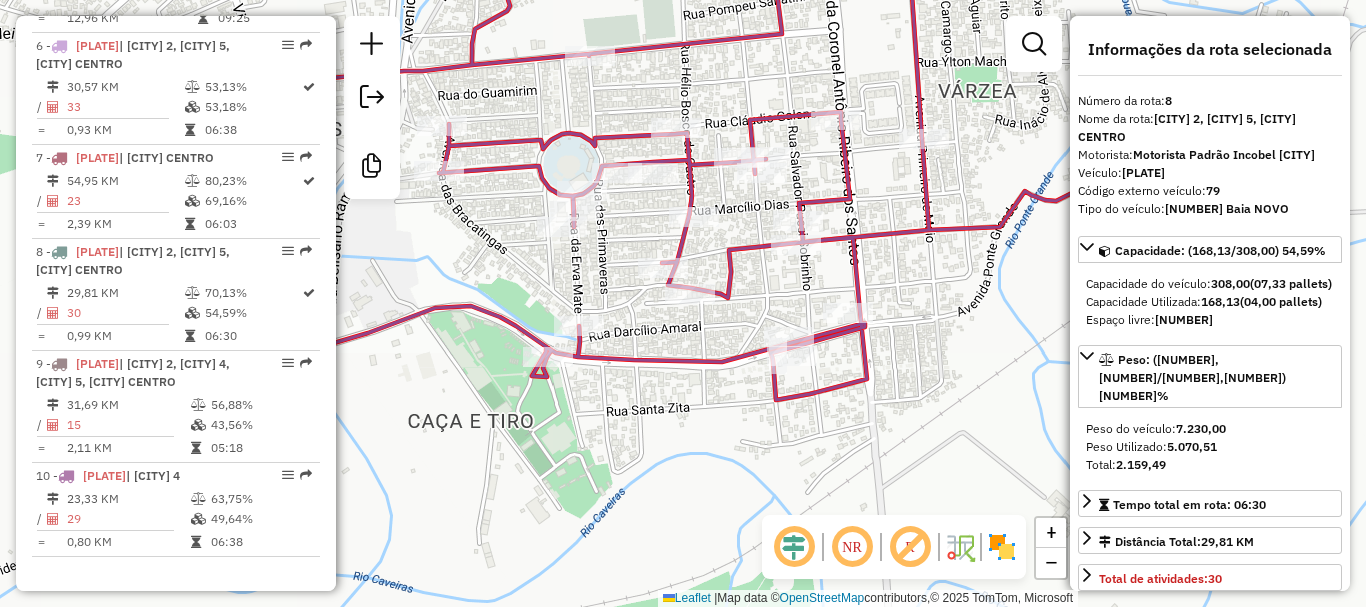 drag, startPoint x: 598, startPoint y: 480, endPoint x: 669, endPoint y: 435, distance: 84.0595 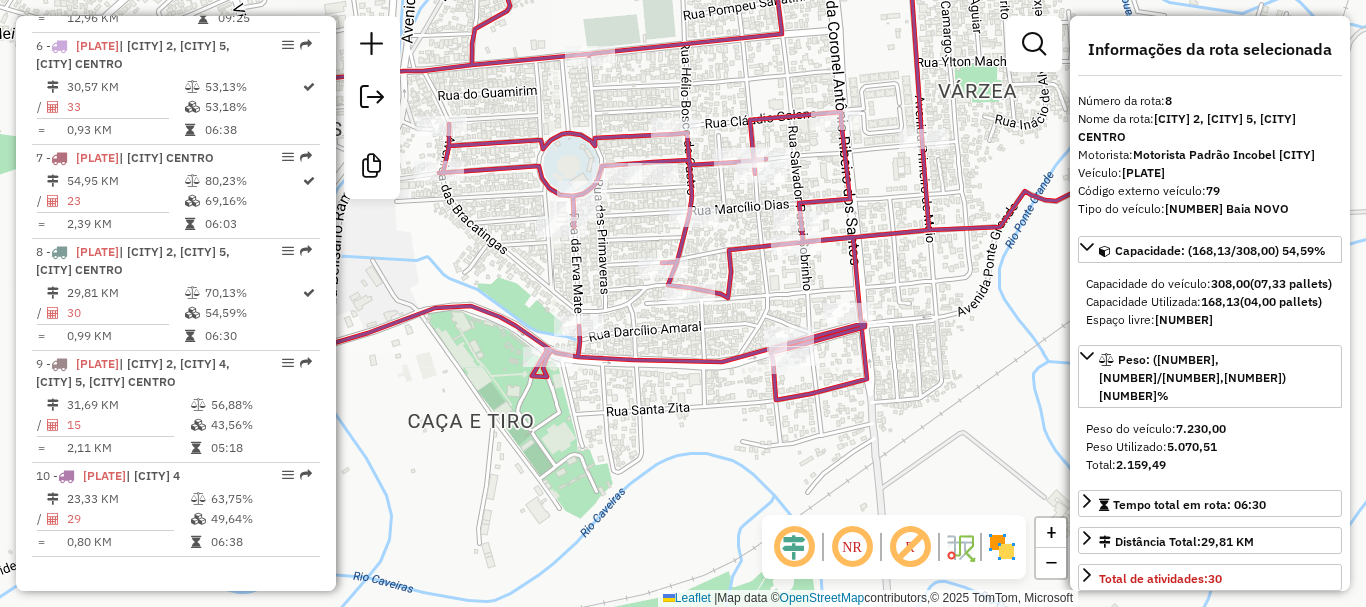 drag, startPoint x: 618, startPoint y: 239, endPoint x: 654, endPoint y: 338, distance: 105.3423 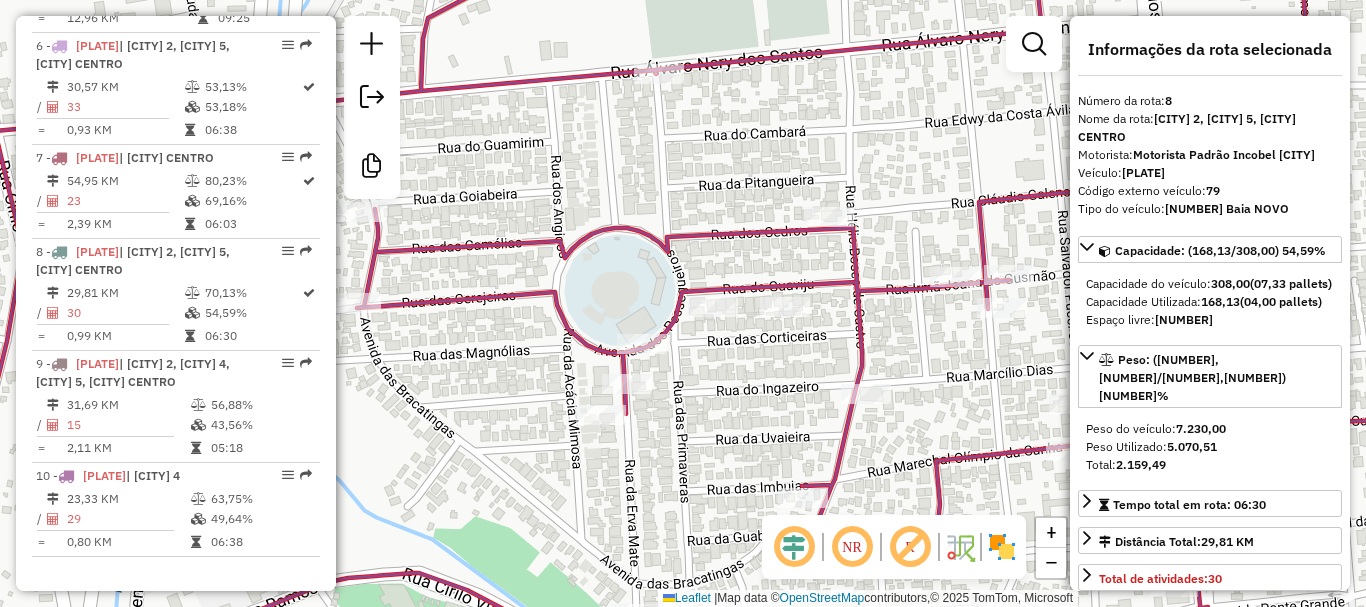 drag, startPoint x: 612, startPoint y: 276, endPoint x: 618, endPoint y: 313, distance: 37.48333 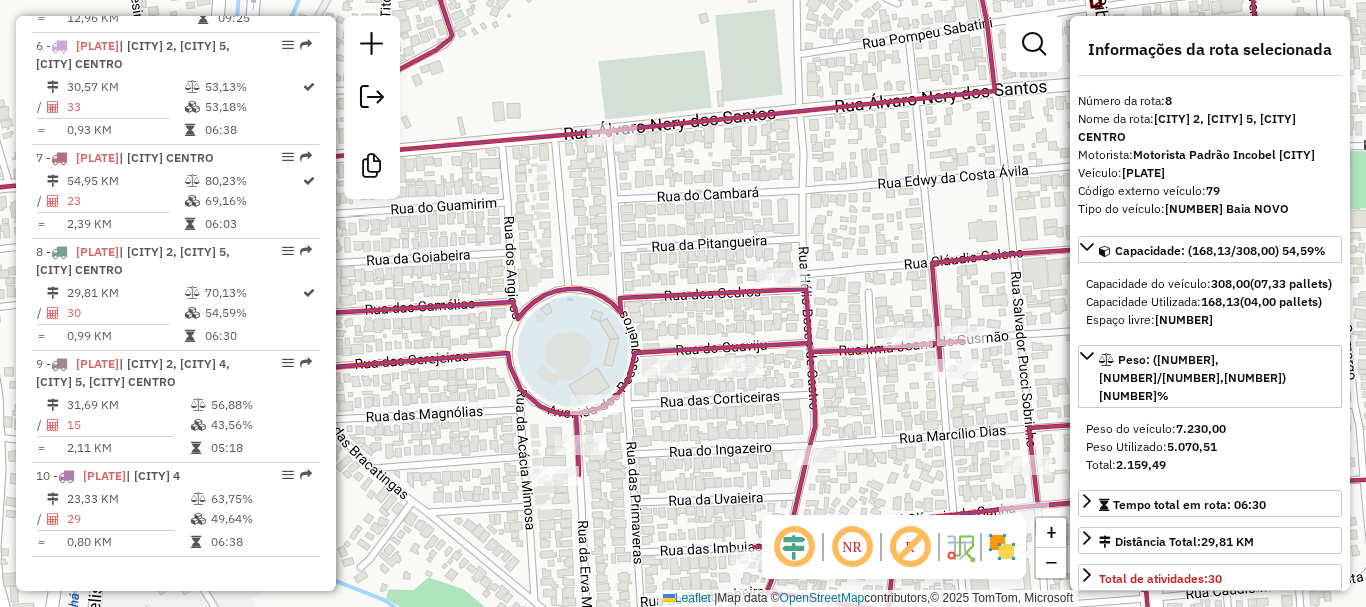 drag, startPoint x: 703, startPoint y: 414, endPoint x: 654, endPoint y: 477, distance: 79.81228 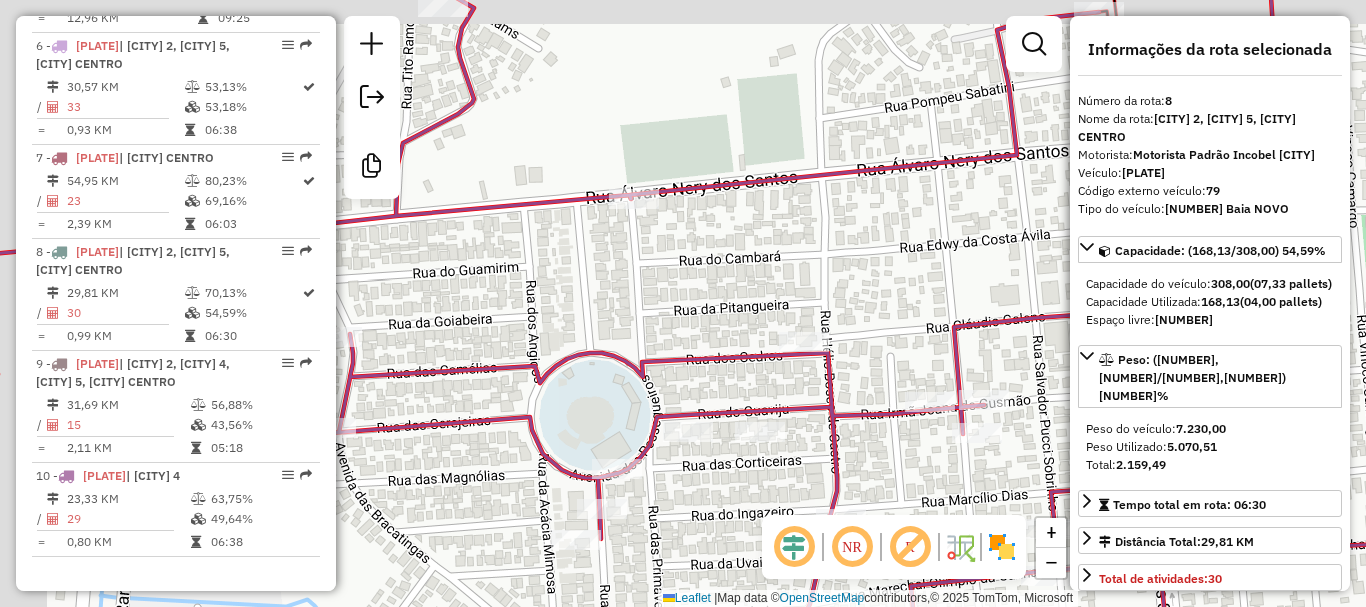 drag, startPoint x: 516, startPoint y: 525, endPoint x: 532, endPoint y: 526, distance: 16.03122 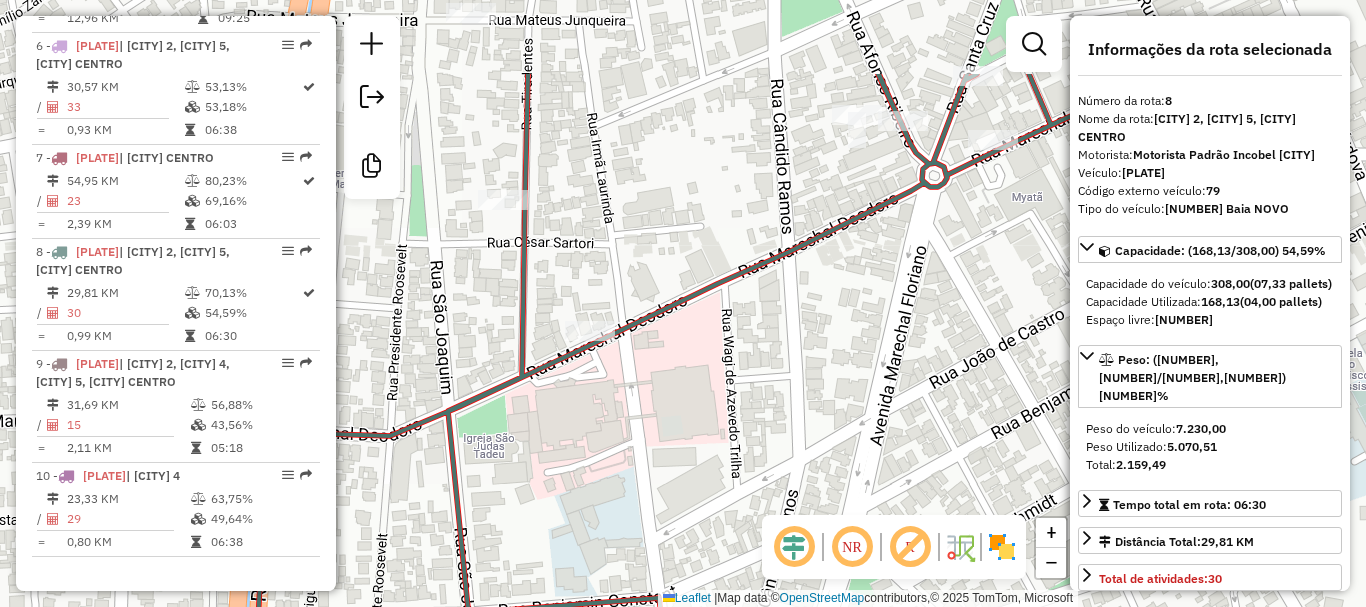 drag, startPoint x: 535, startPoint y: 414, endPoint x: 558, endPoint y: 479, distance: 68.94926 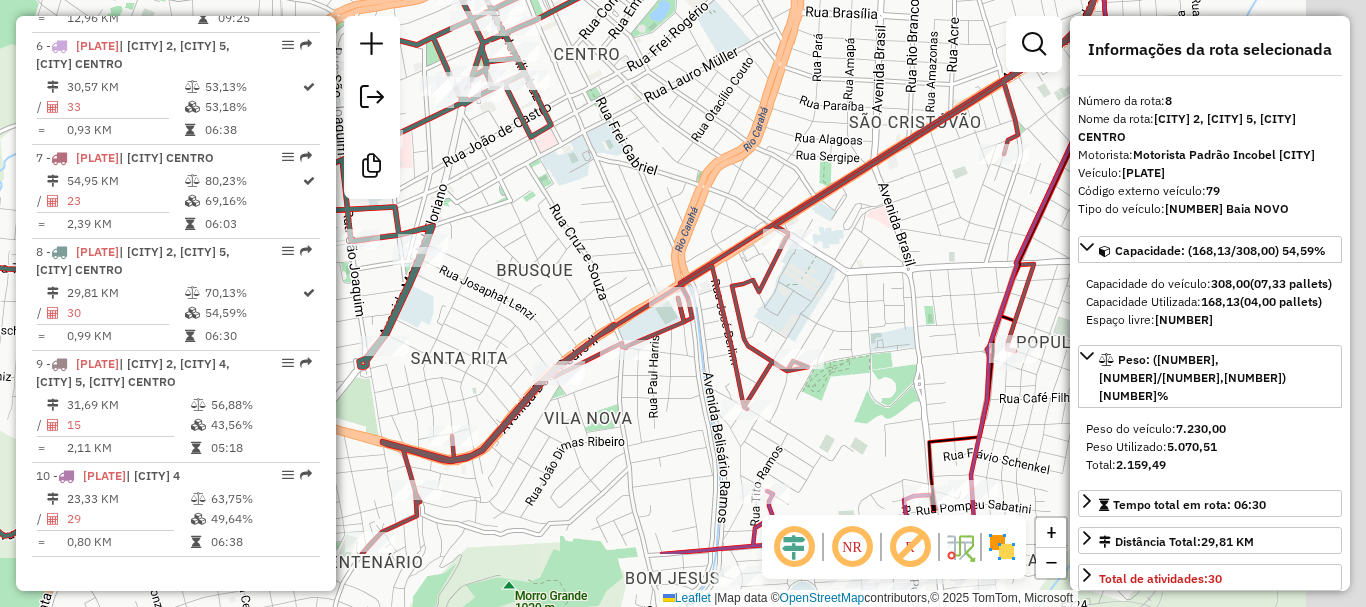 drag, startPoint x: 797, startPoint y: 329, endPoint x: 632, endPoint y: 215, distance: 200.55174 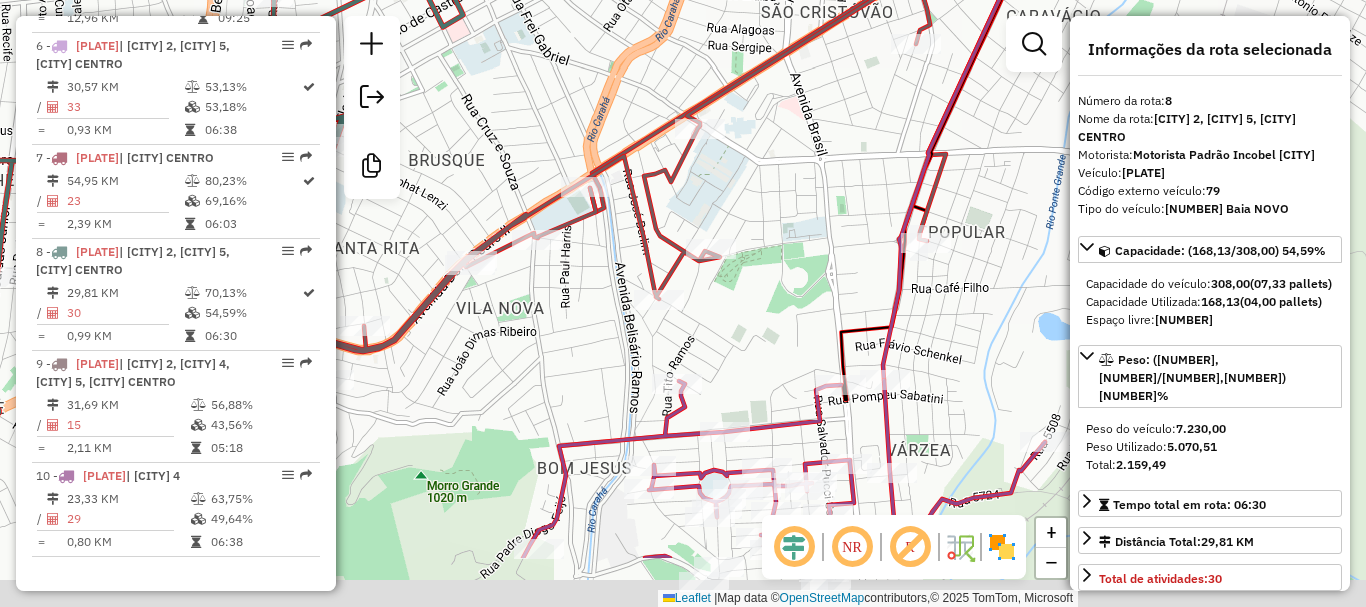 drag, startPoint x: 716, startPoint y: 322, endPoint x: 667, endPoint y: 230, distance: 104.23531 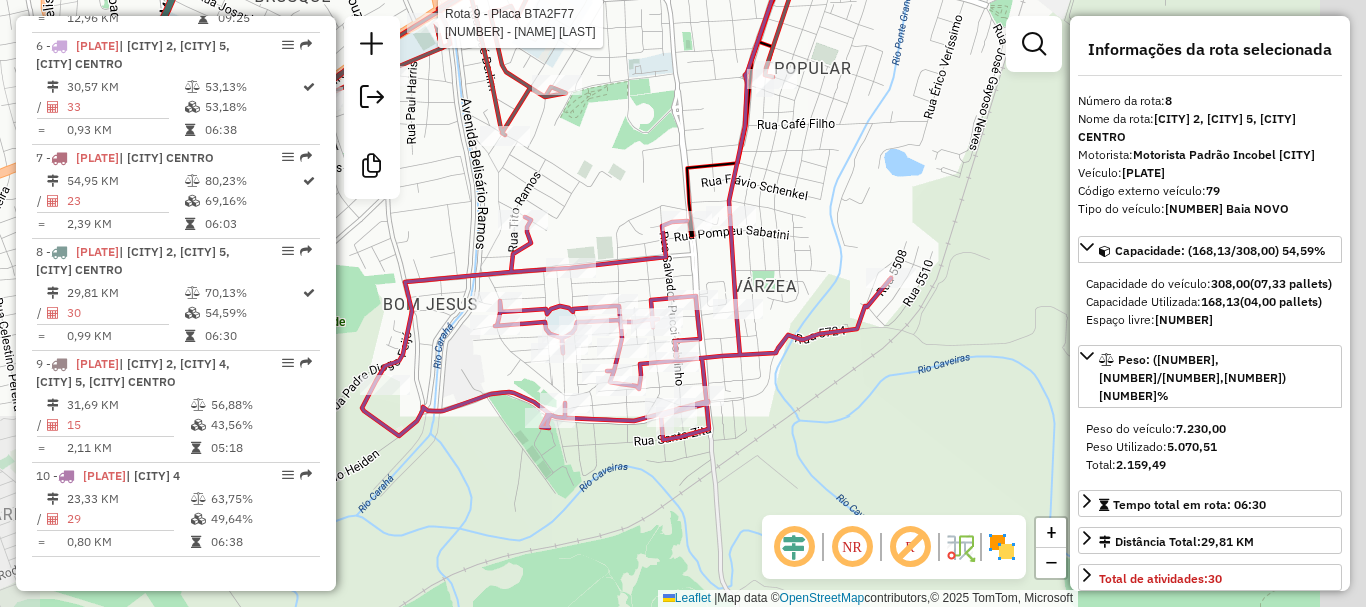 drag, startPoint x: 753, startPoint y: 313, endPoint x: 609, endPoint y: 200, distance: 183.04372 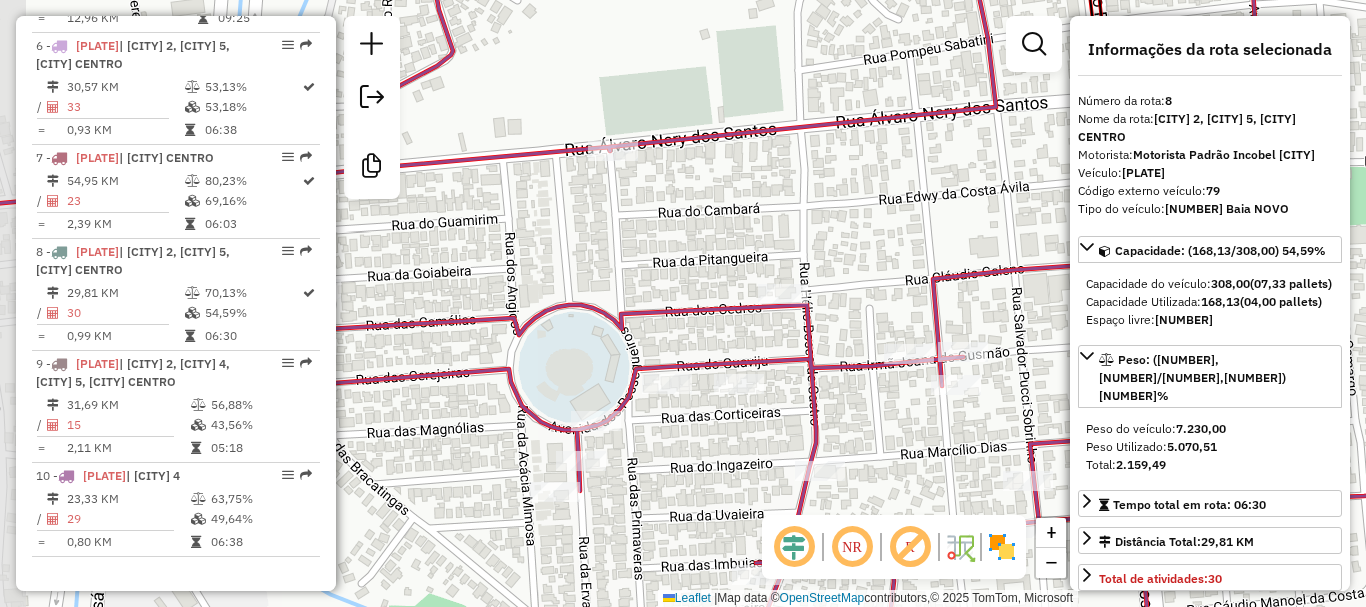 drag, startPoint x: 610, startPoint y: 292, endPoint x: 656, endPoint y: 241, distance: 68.68042 